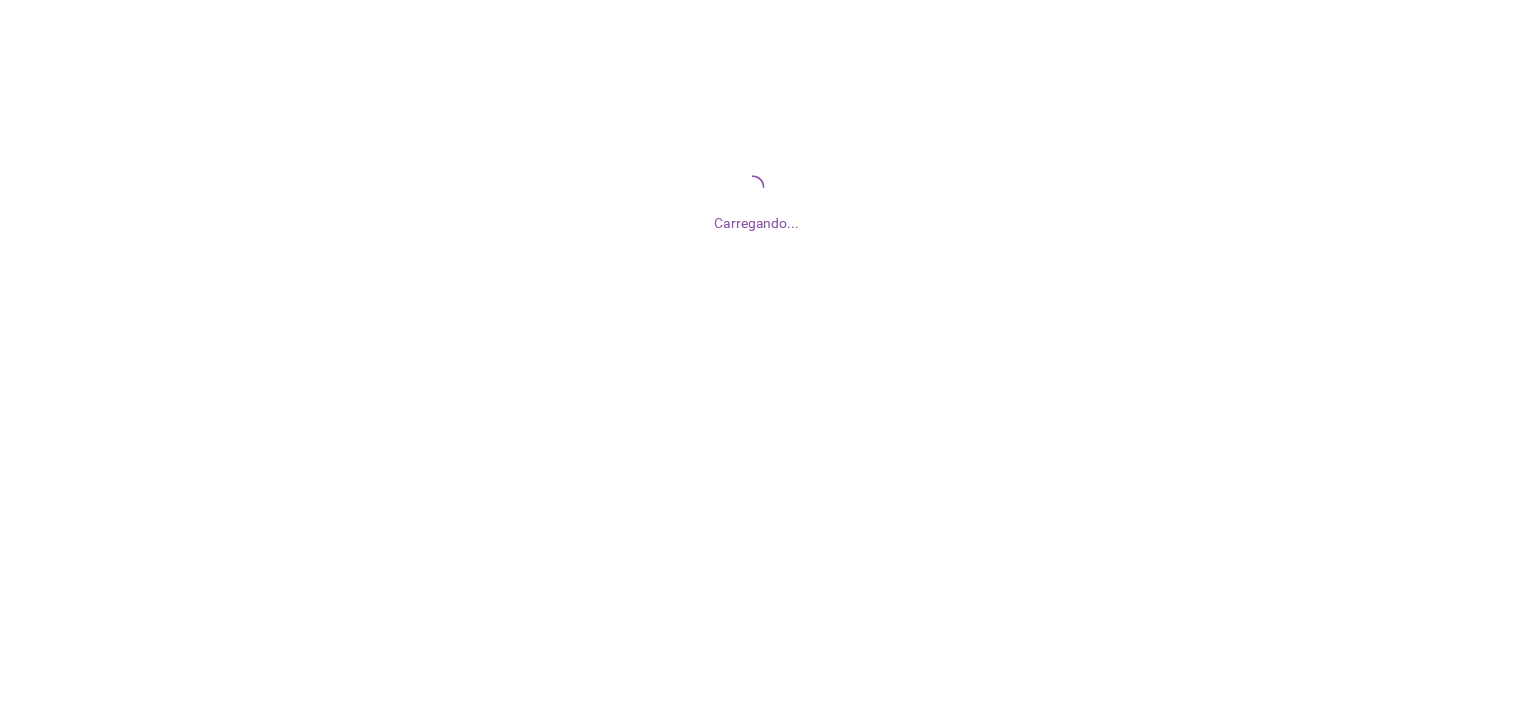 scroll, scrollTop: 0, scrollLeft: 0, axis: both 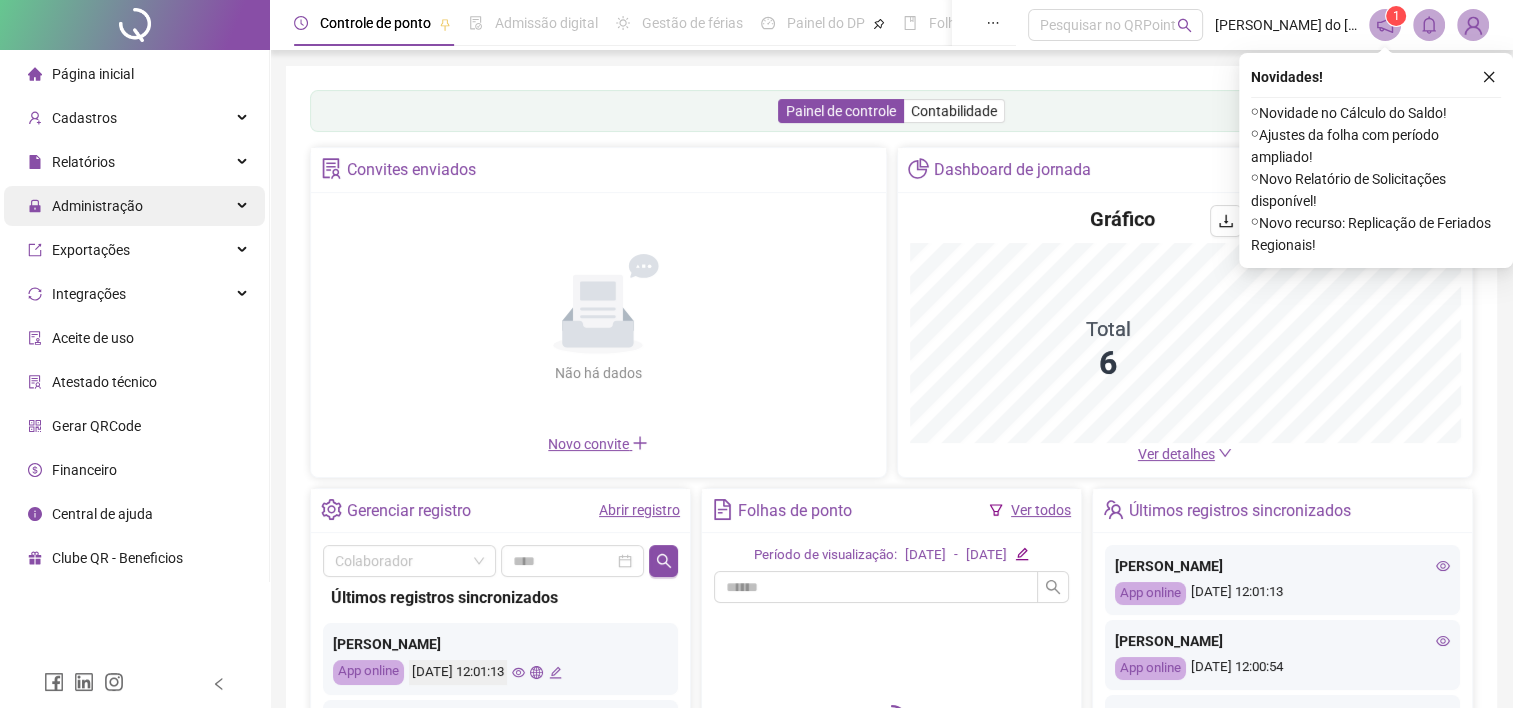 click on "Administração" at bounding box center (85, 206) 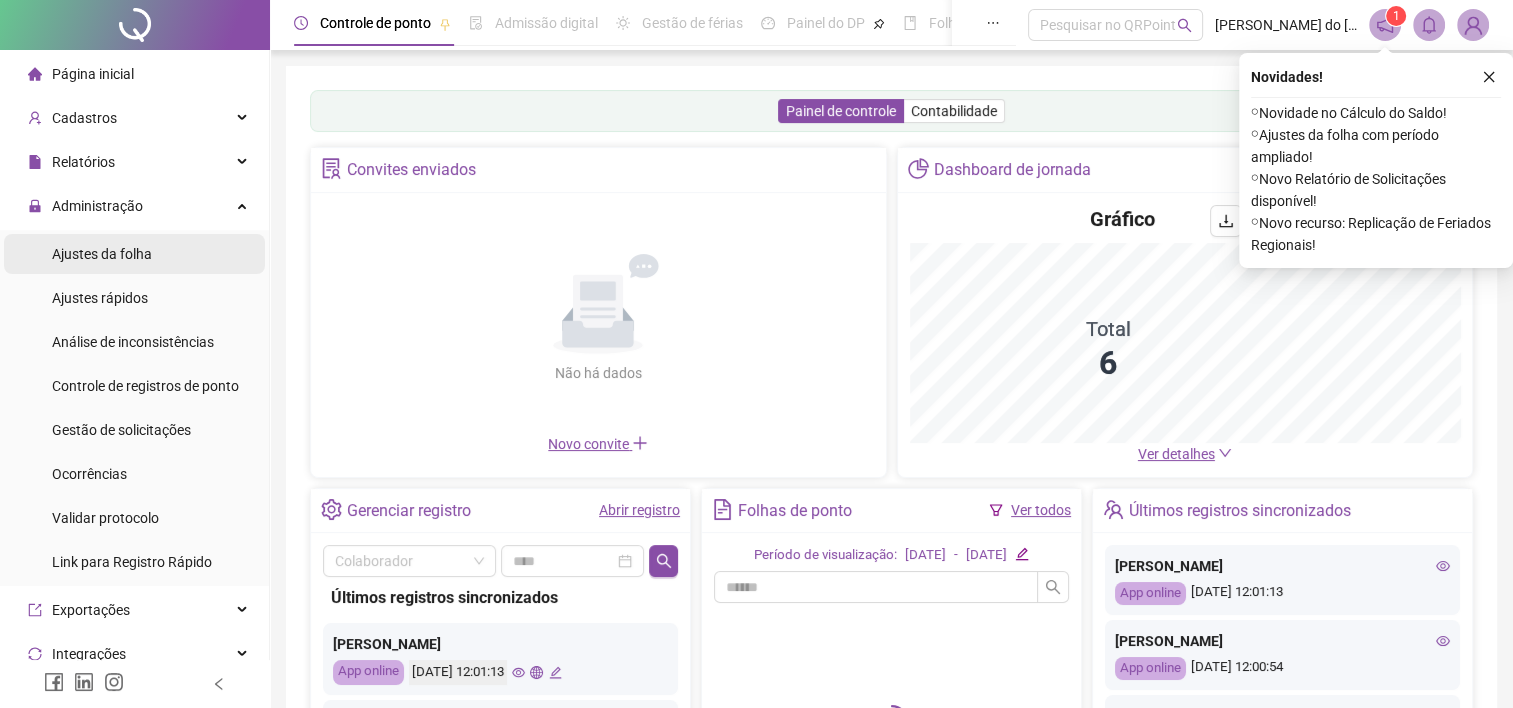 click on "Ajustes da folha" at bounding box center (102, 254) 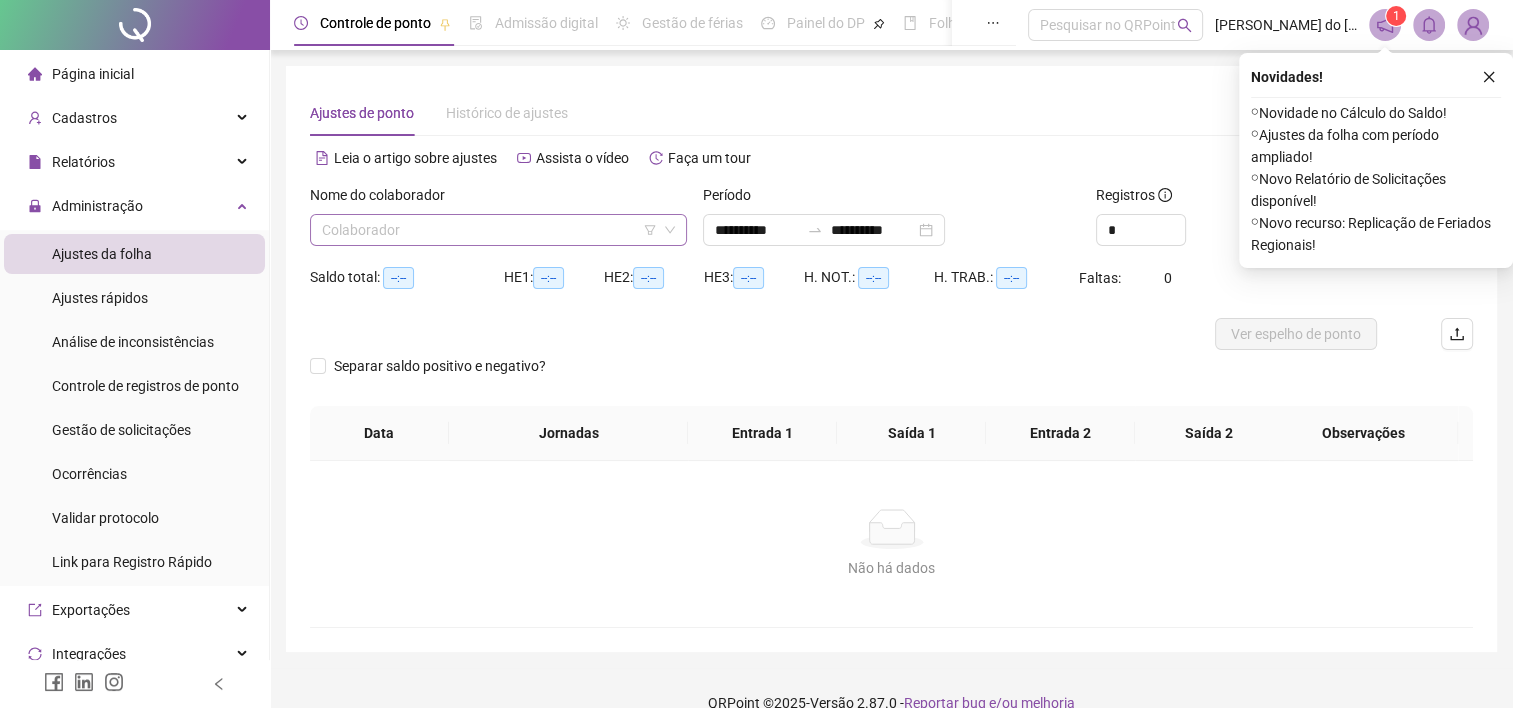 click at bounding box center [492, 230] 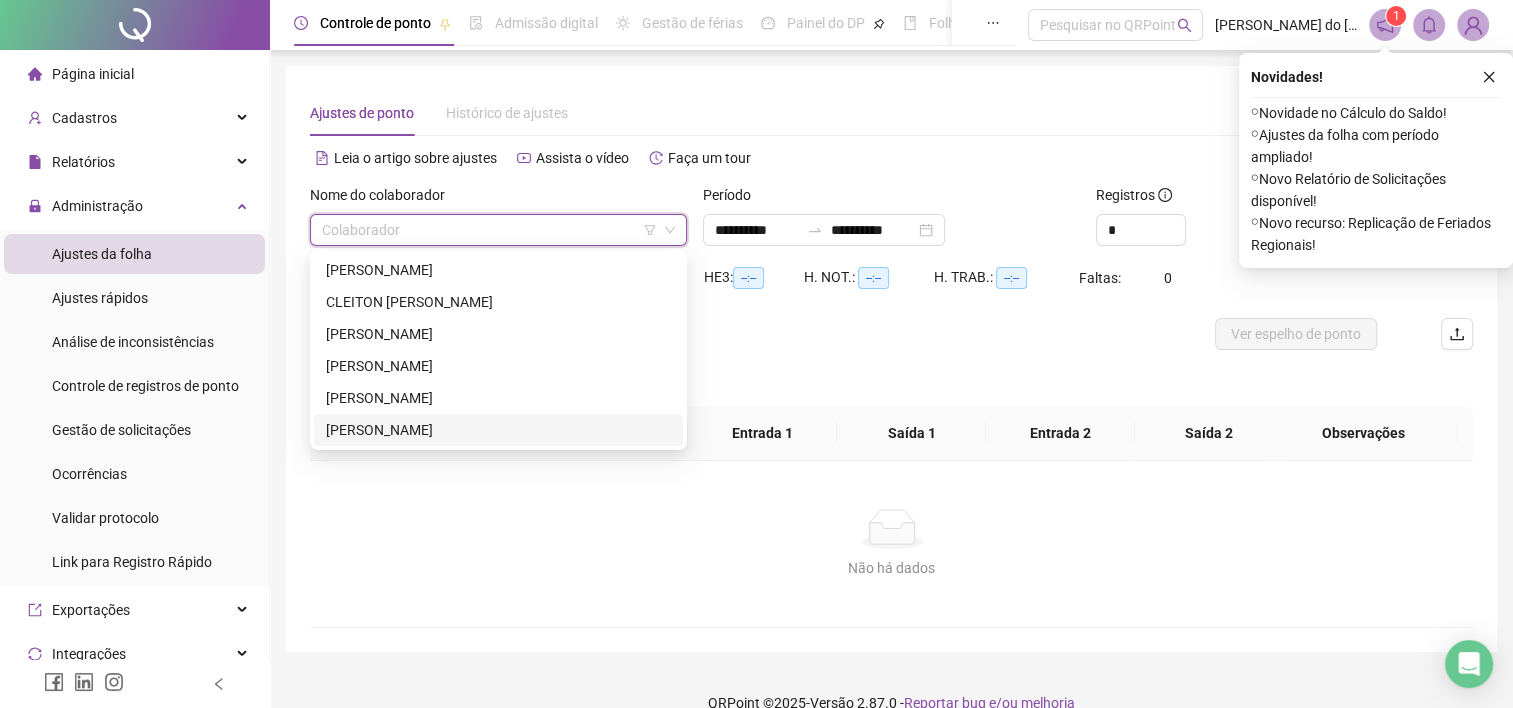 click on "[PERSON_NAME]" at bounding box center [498, 430] 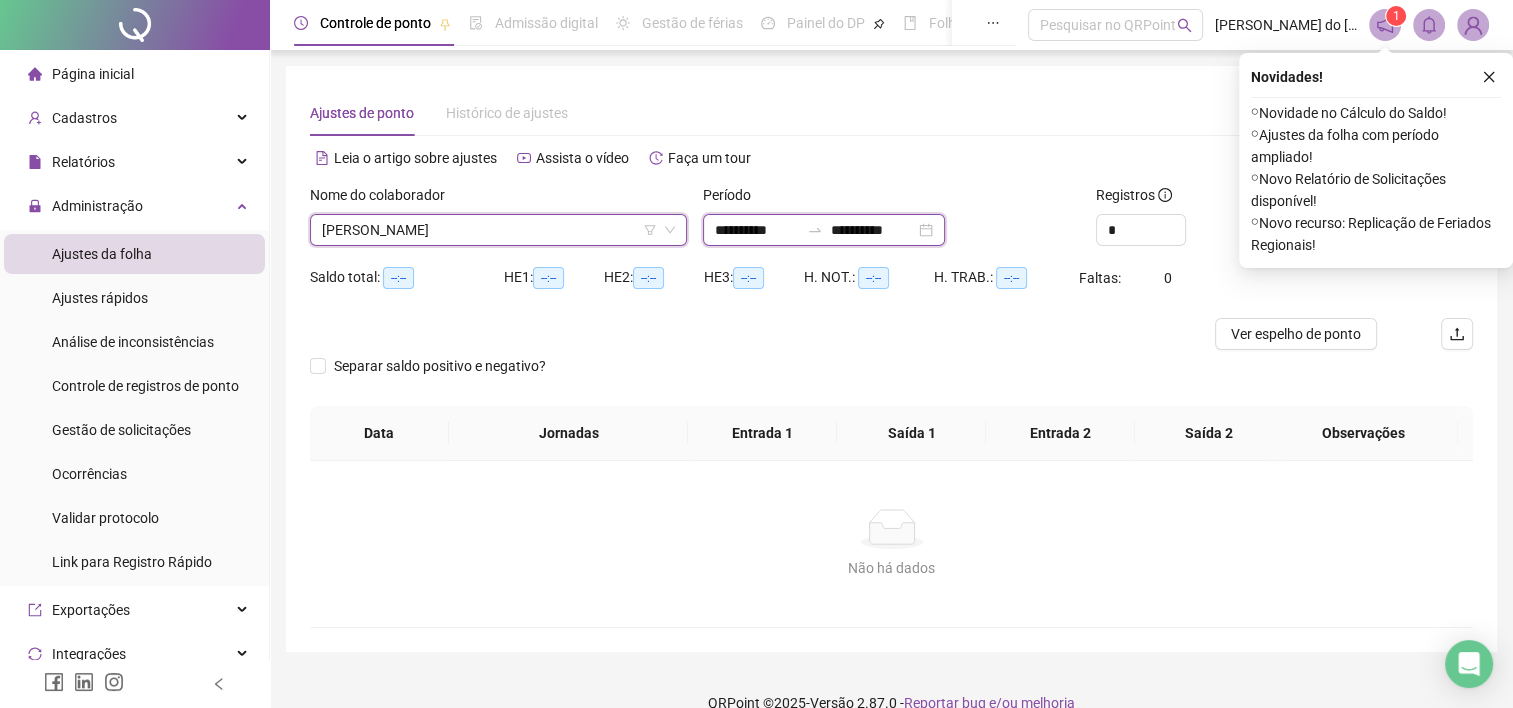 click on "**********" at bounding box center [757, 230] 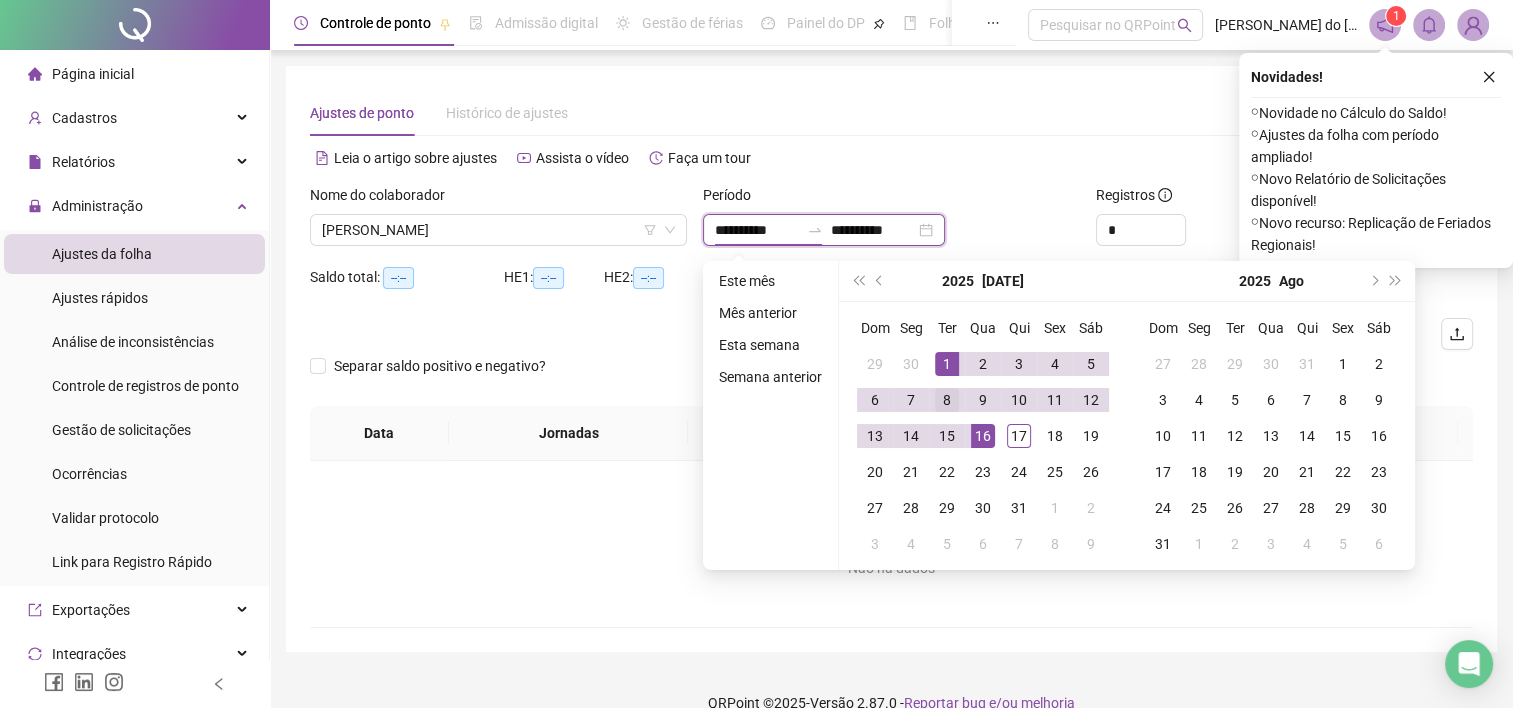 type on "**********" 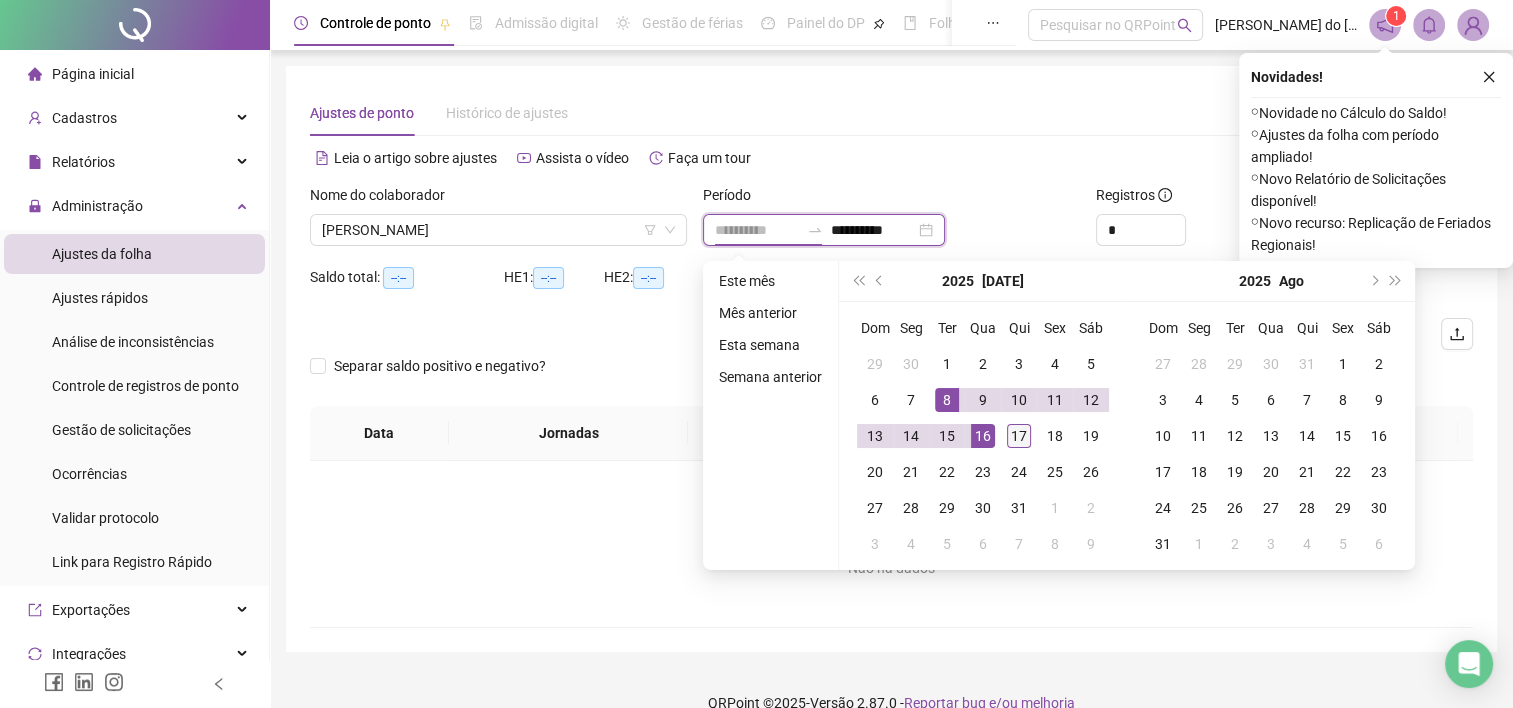 type on "**********" 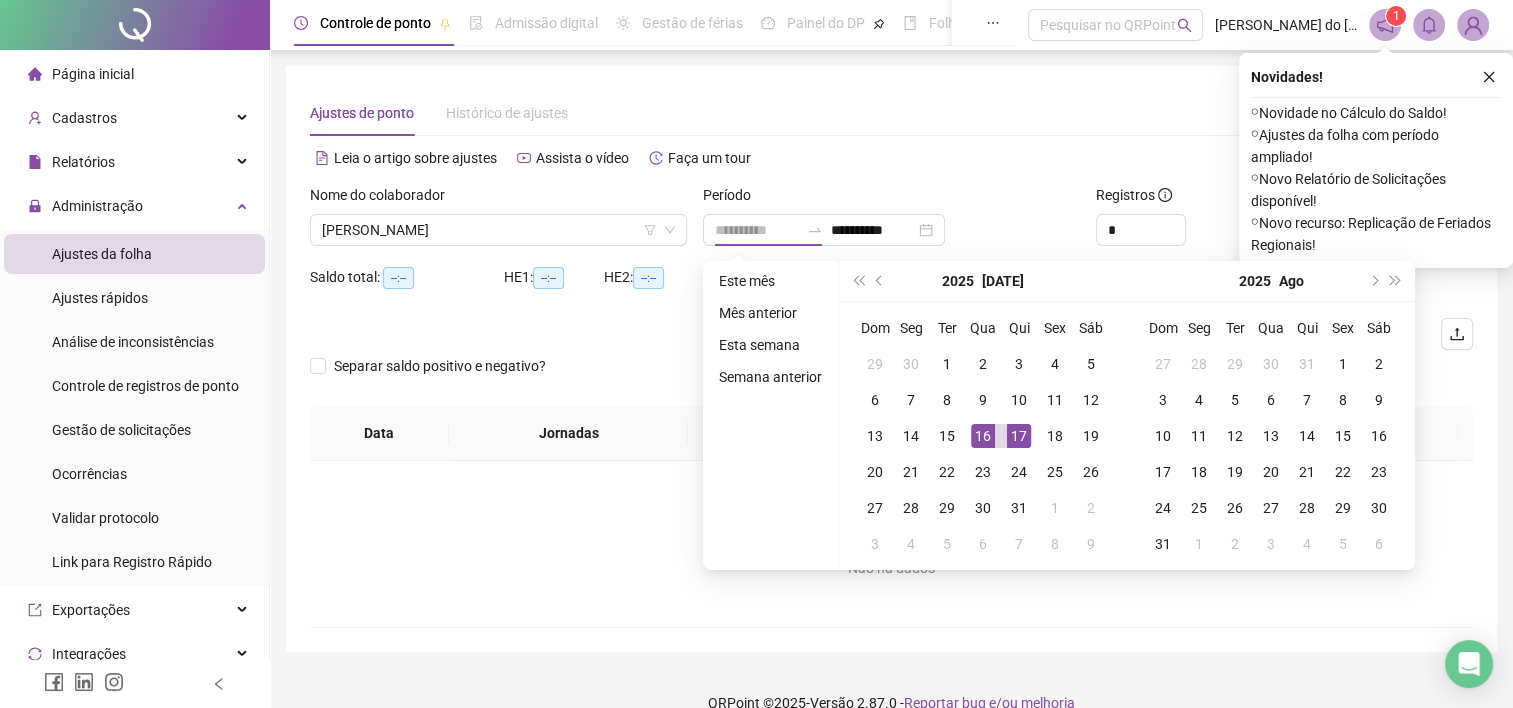 click on "17" at bounding box center [1019, 436] 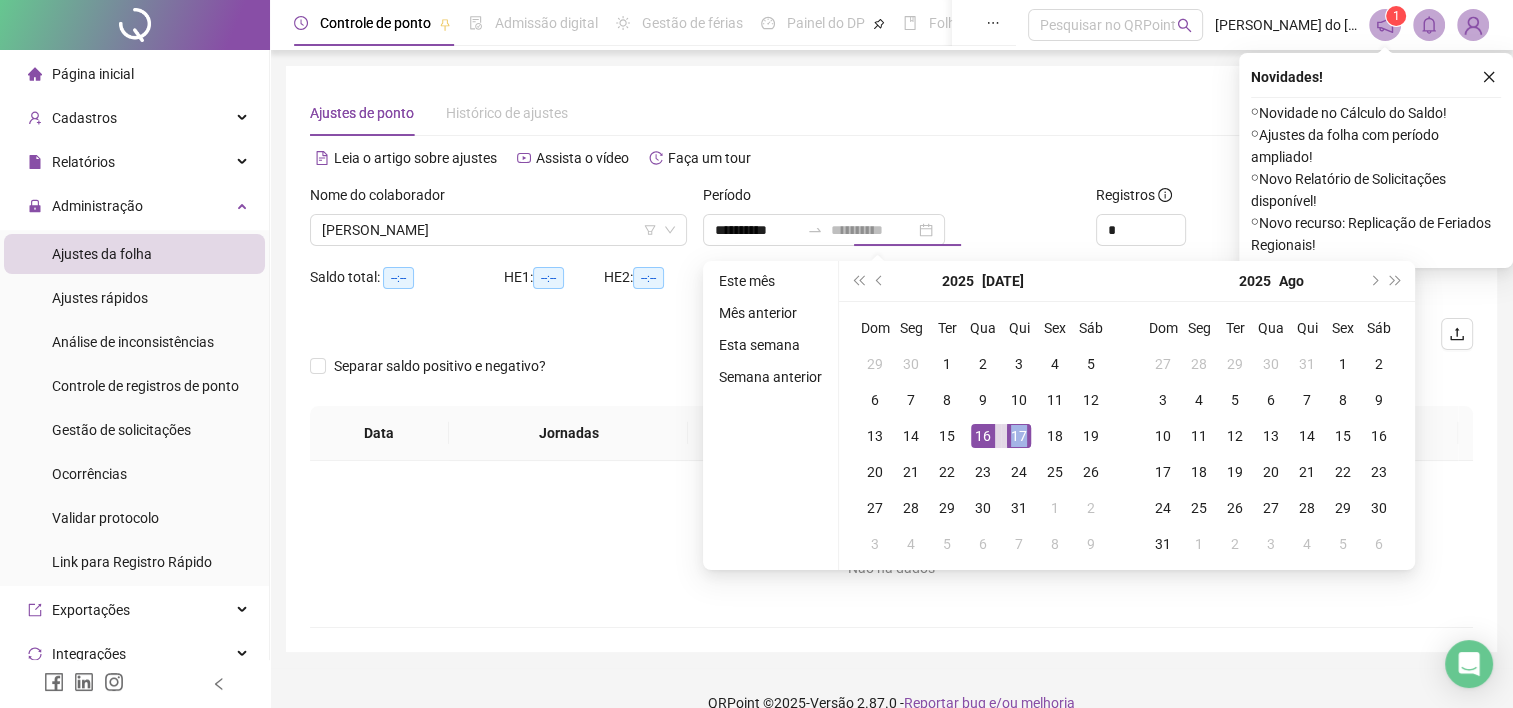 click on "17" at bounding box center (1019, 436) 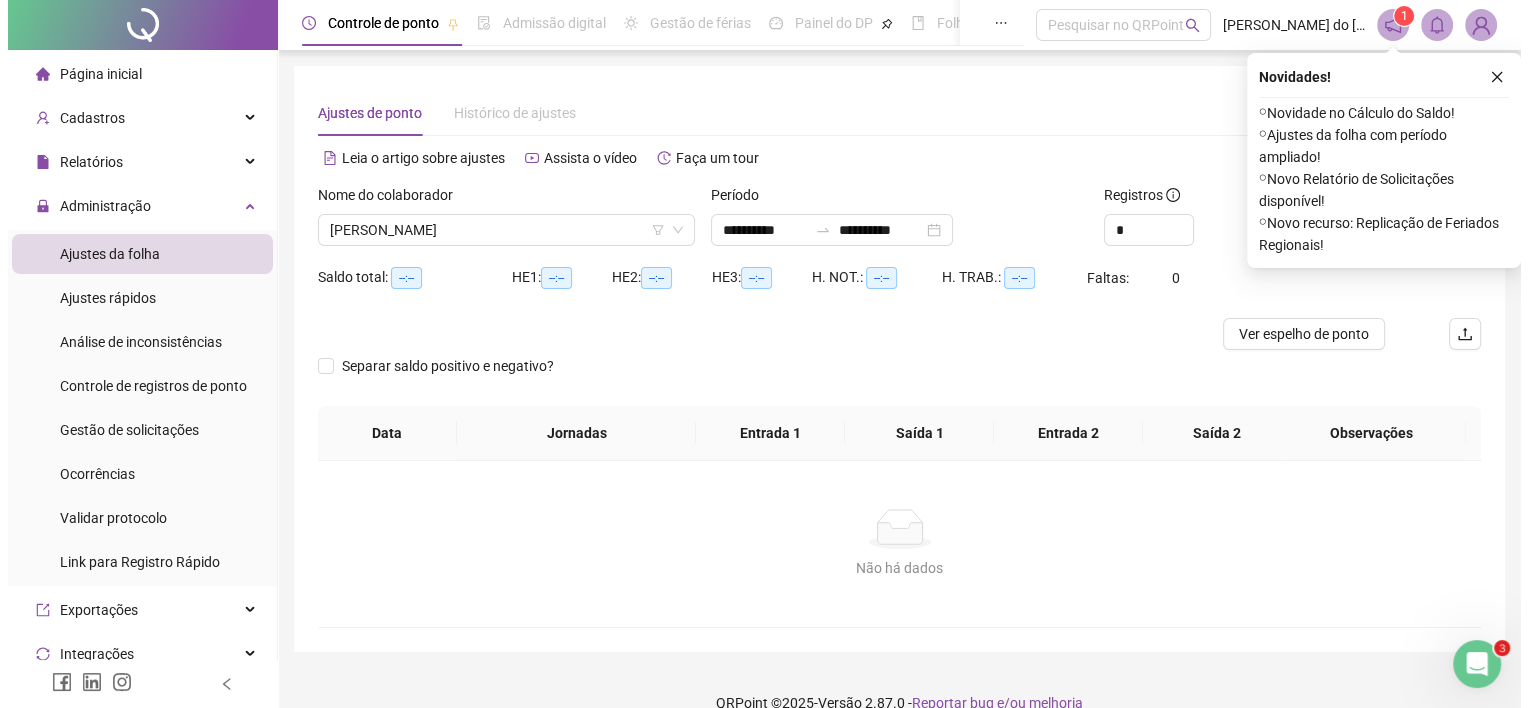 scroll, scrollTop: 0, scrollLeft: 0, axis: both 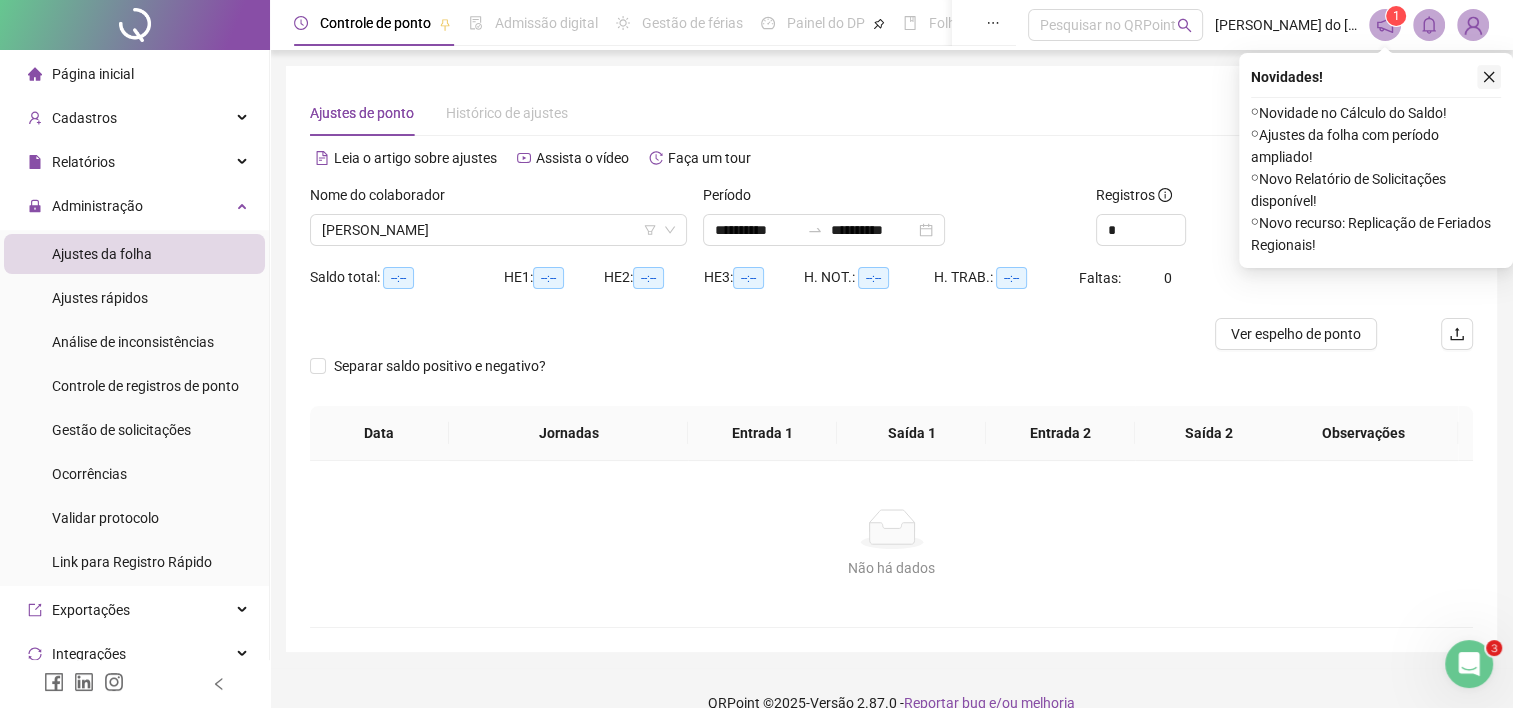 click at bounding box center [1489, 77] 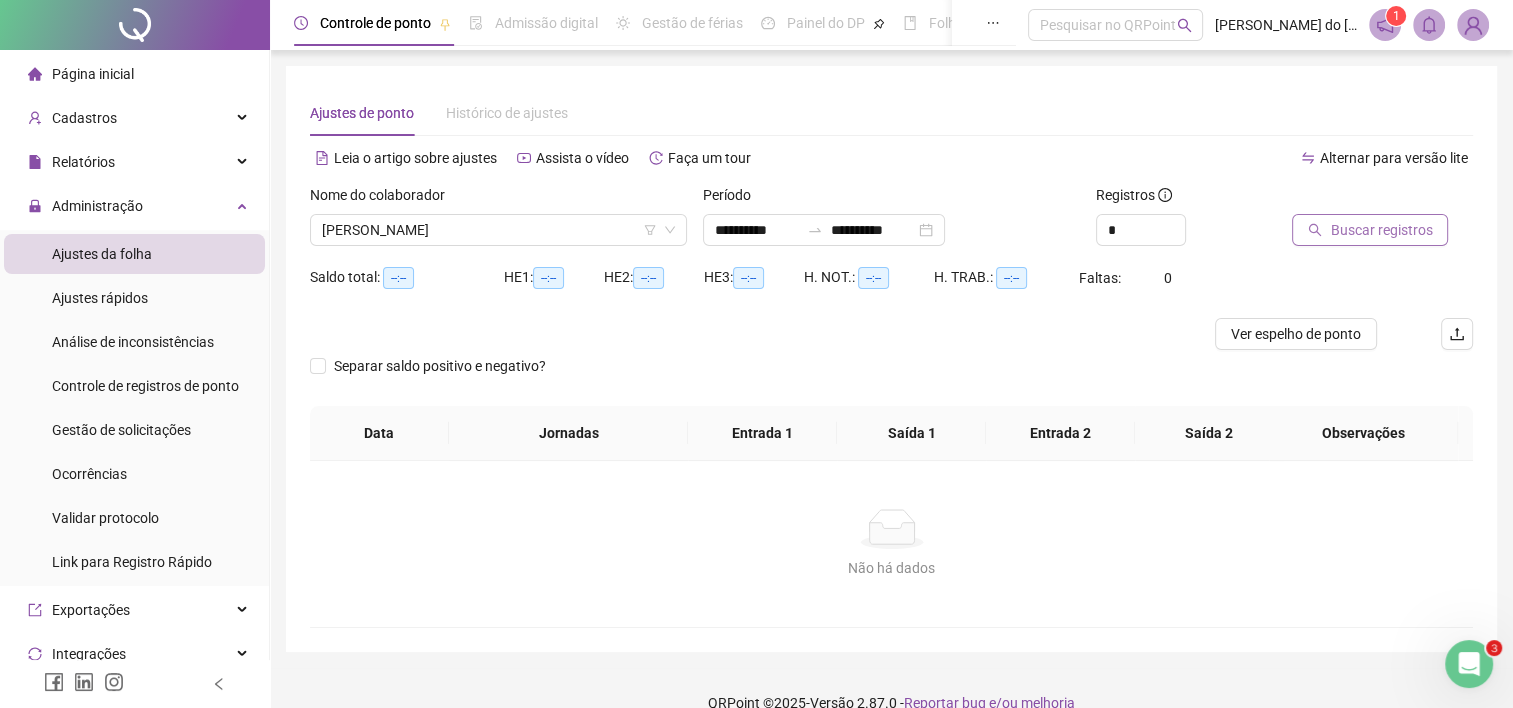 click on "Buscar registros" at bounding box center [1381, 230] 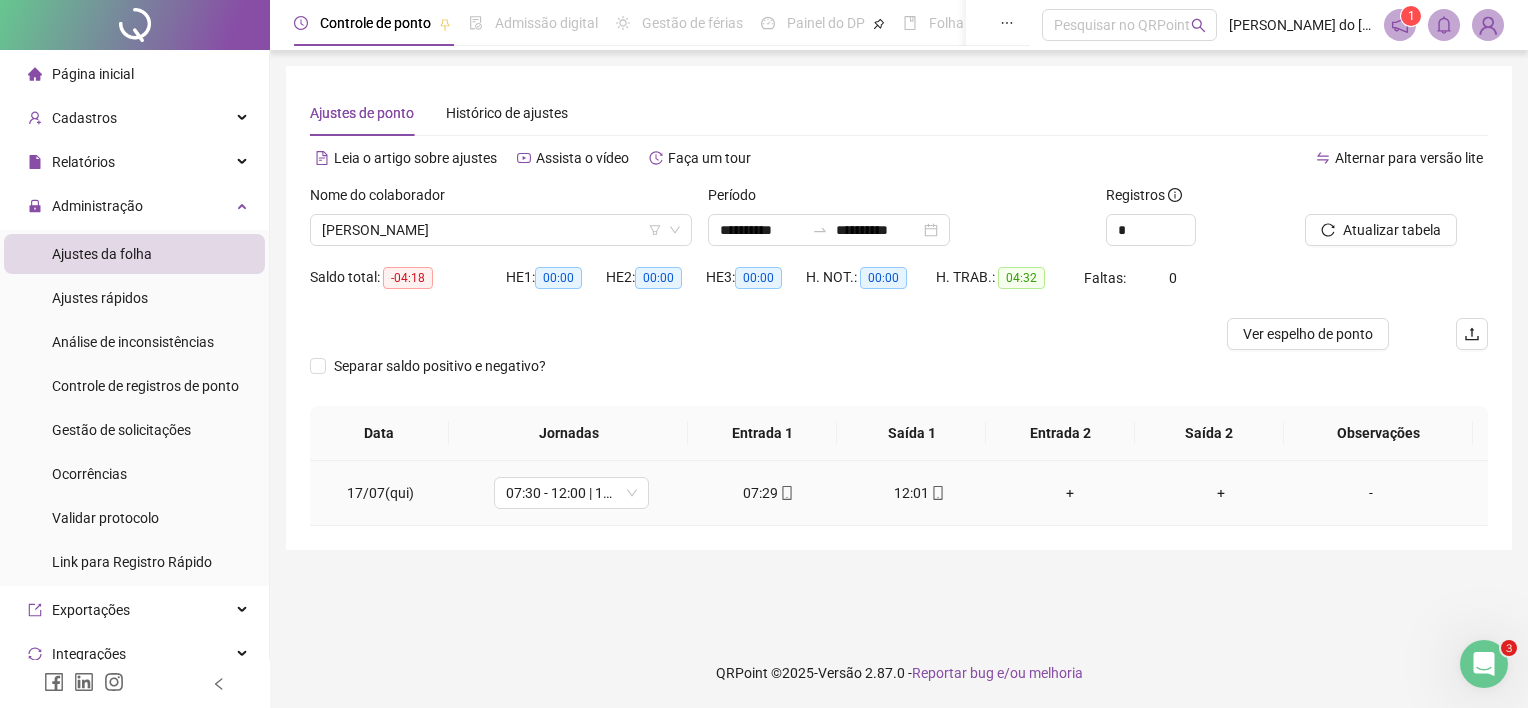 click on "-" at bounding box center [1371, 493] 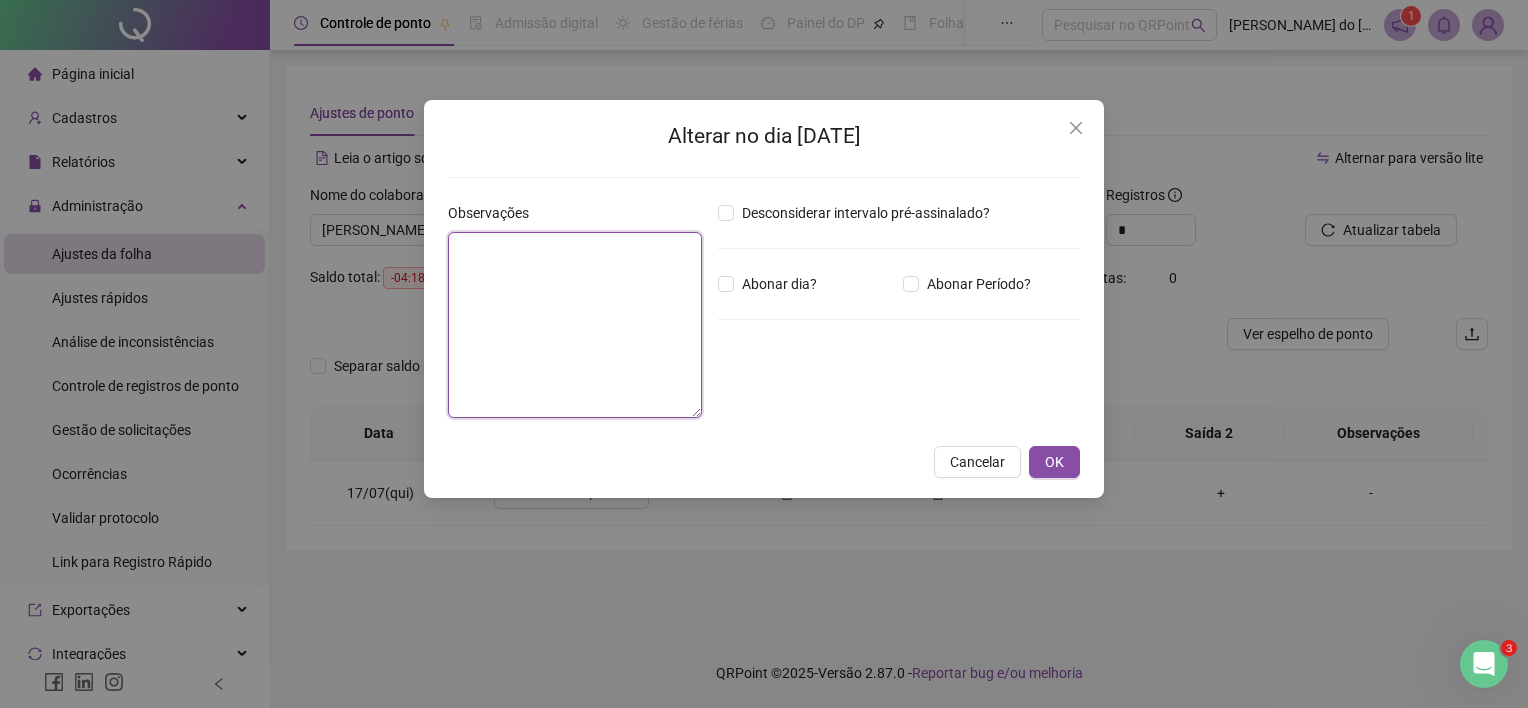 click at bounding box center [575, 325] 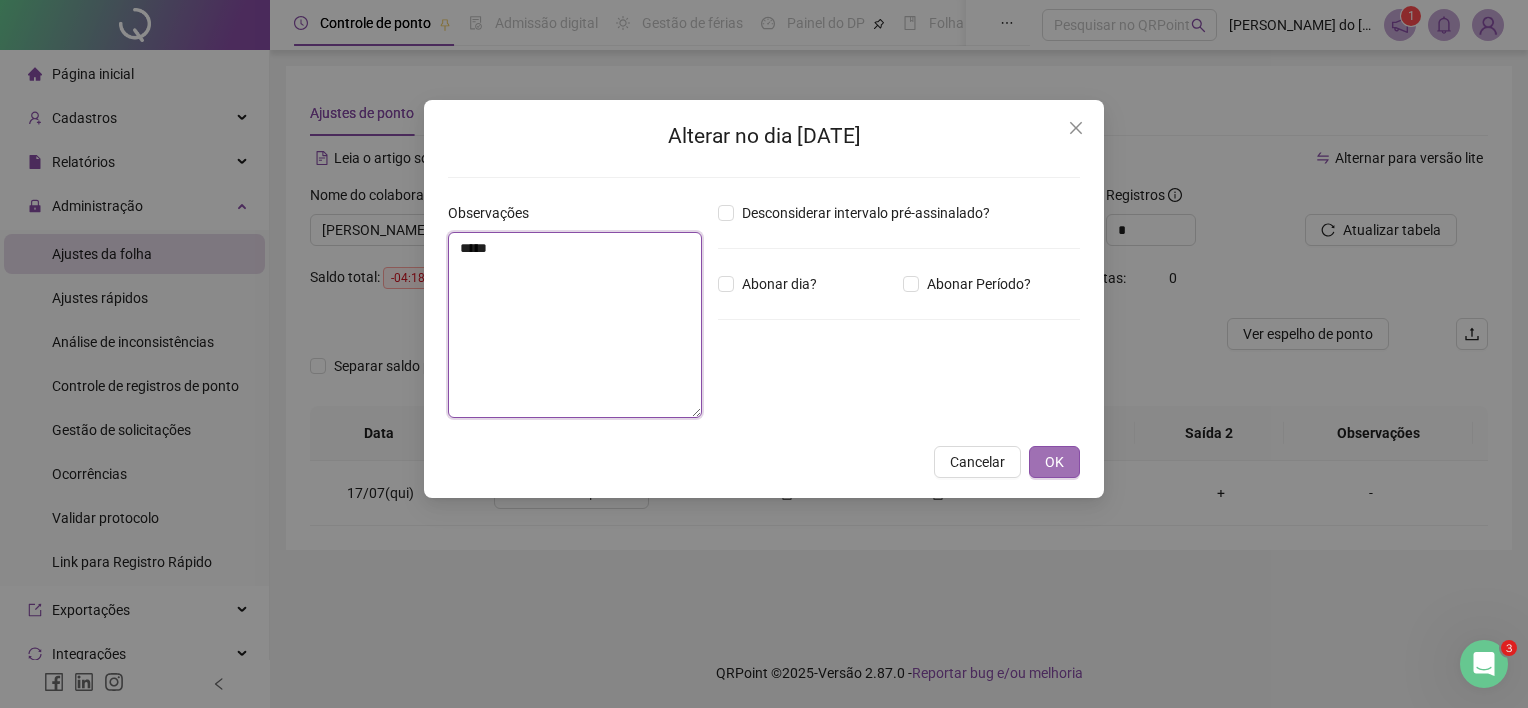 type on "****" 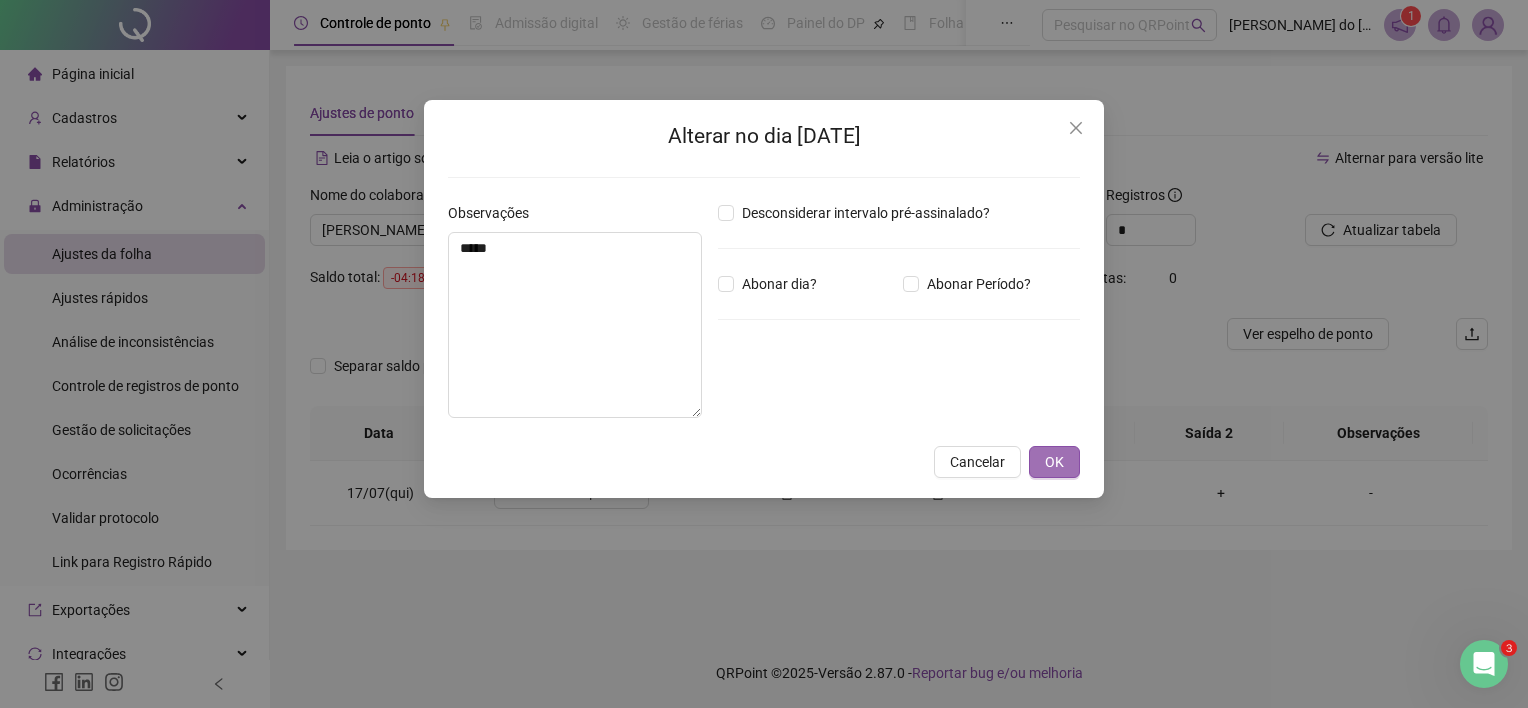 click on "OK" at bounding box center [1054, 462] 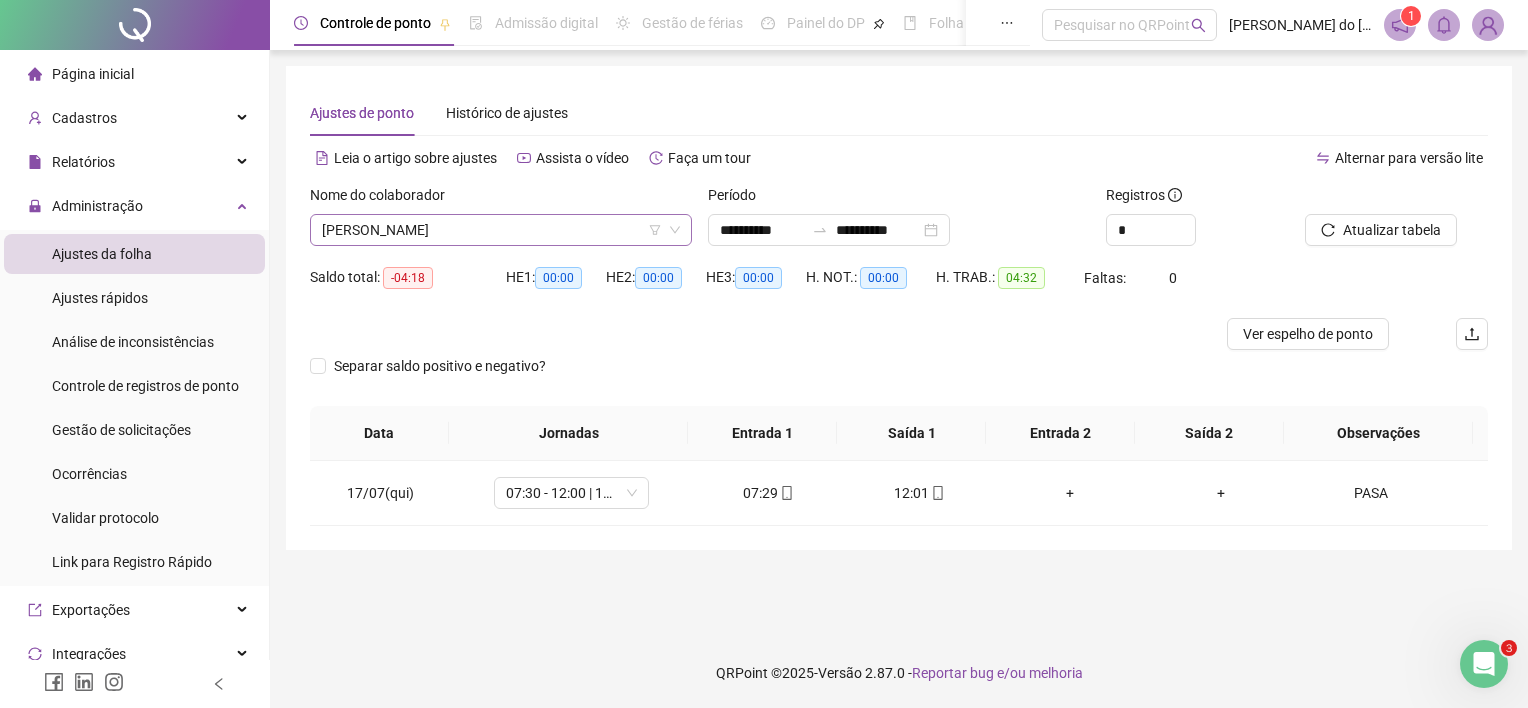 click on "[PERSON_NAME]" at bounding box center (501, 230) 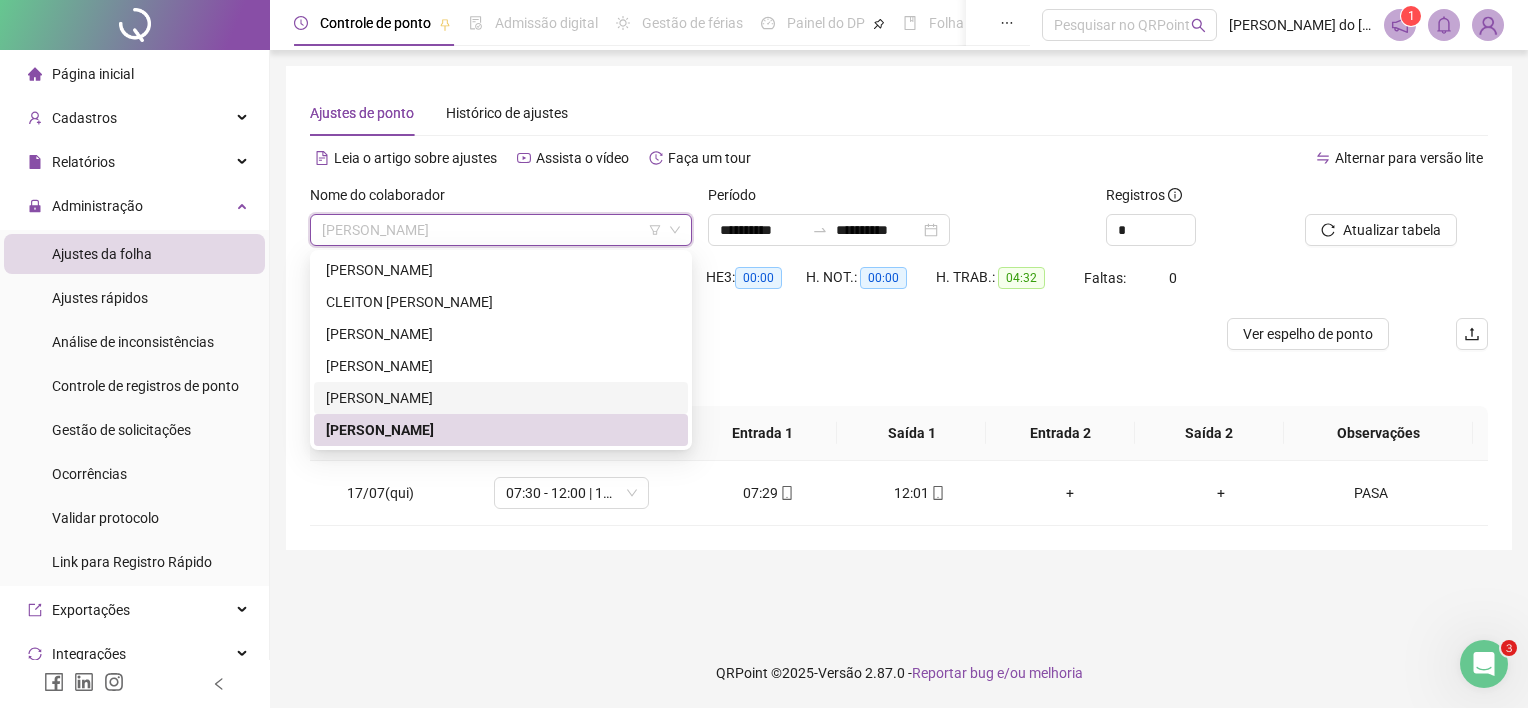 click on "[PERSON_NAME]" at bounding box center (501, 398) 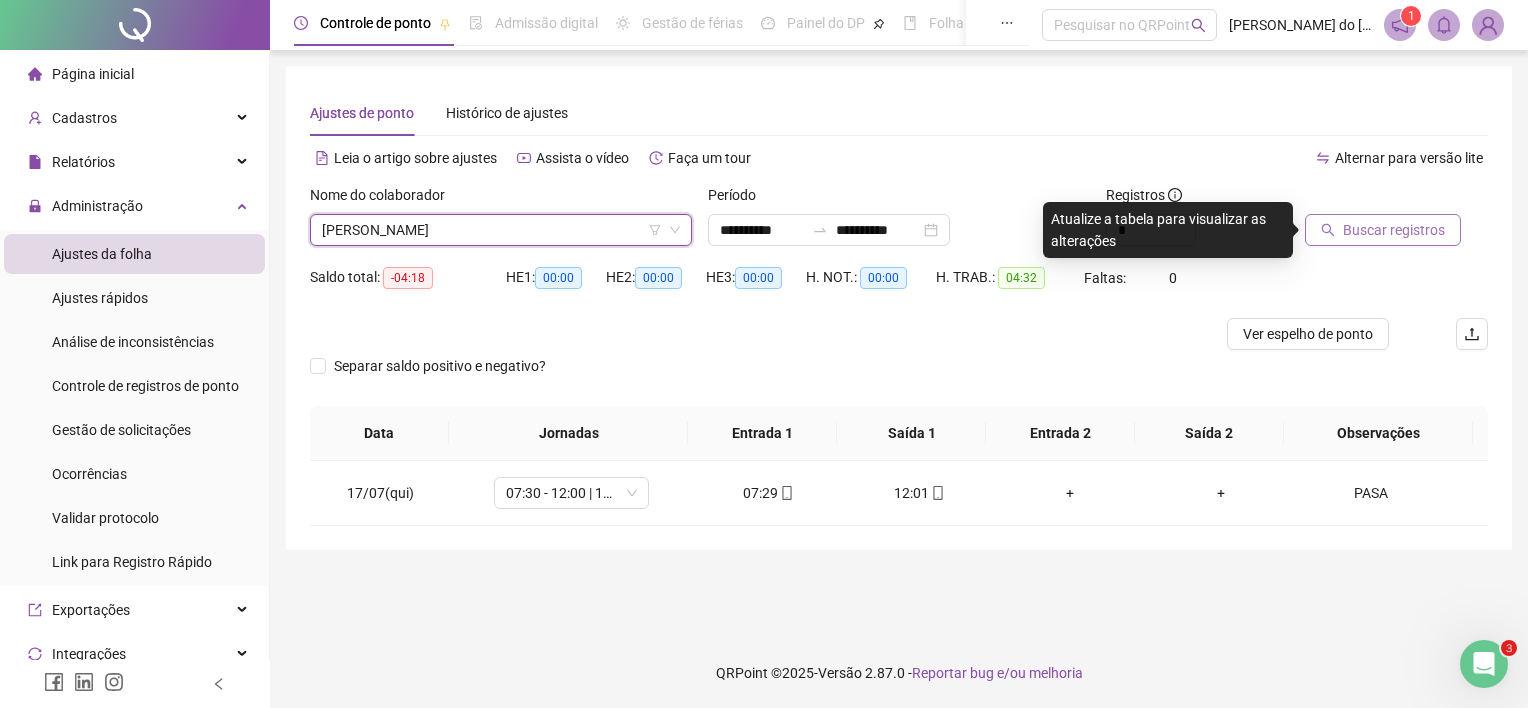 click on "Buscar registros" at bounding box center [1383, 230] 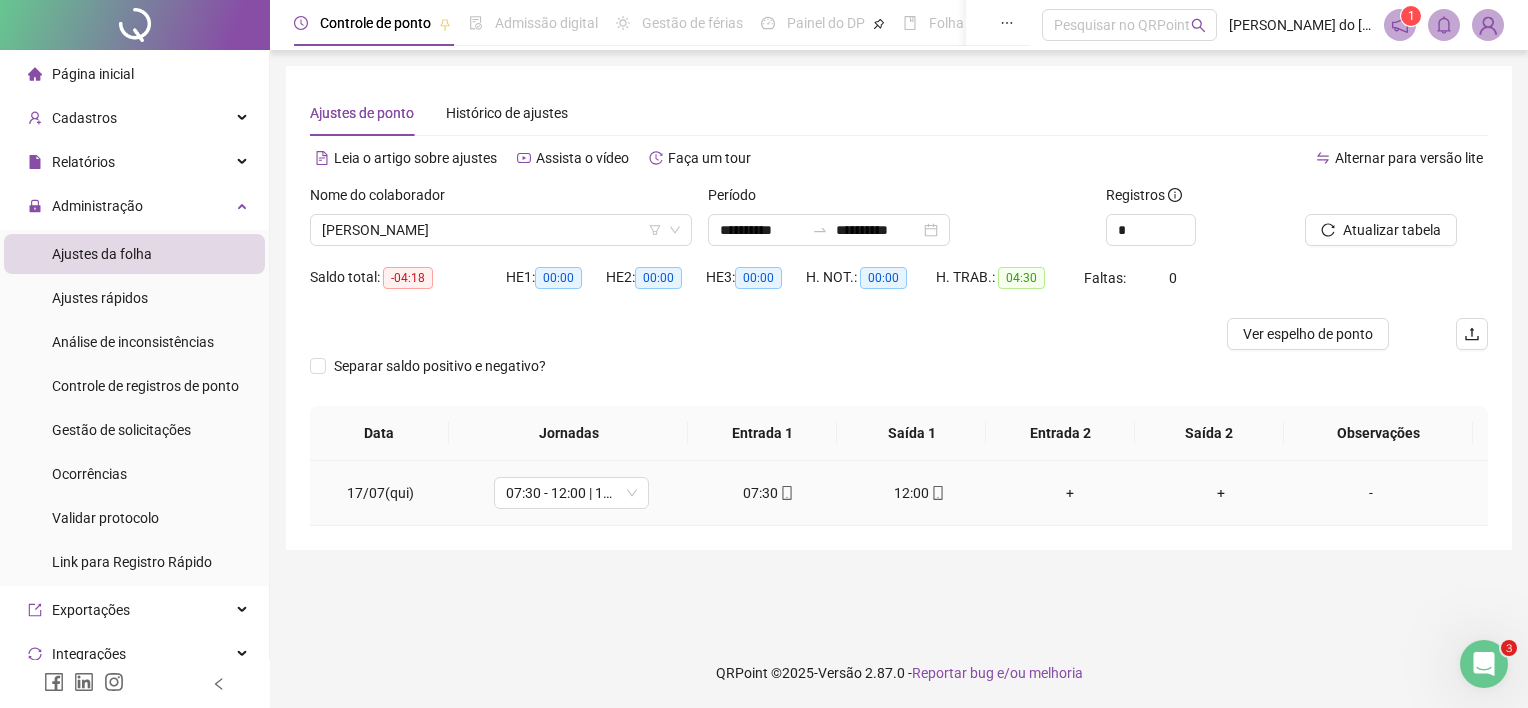 drag, startPoint x: 1363, startPoint y: 496, endPoint x: 1352, endPoint y: 496, distance: 11 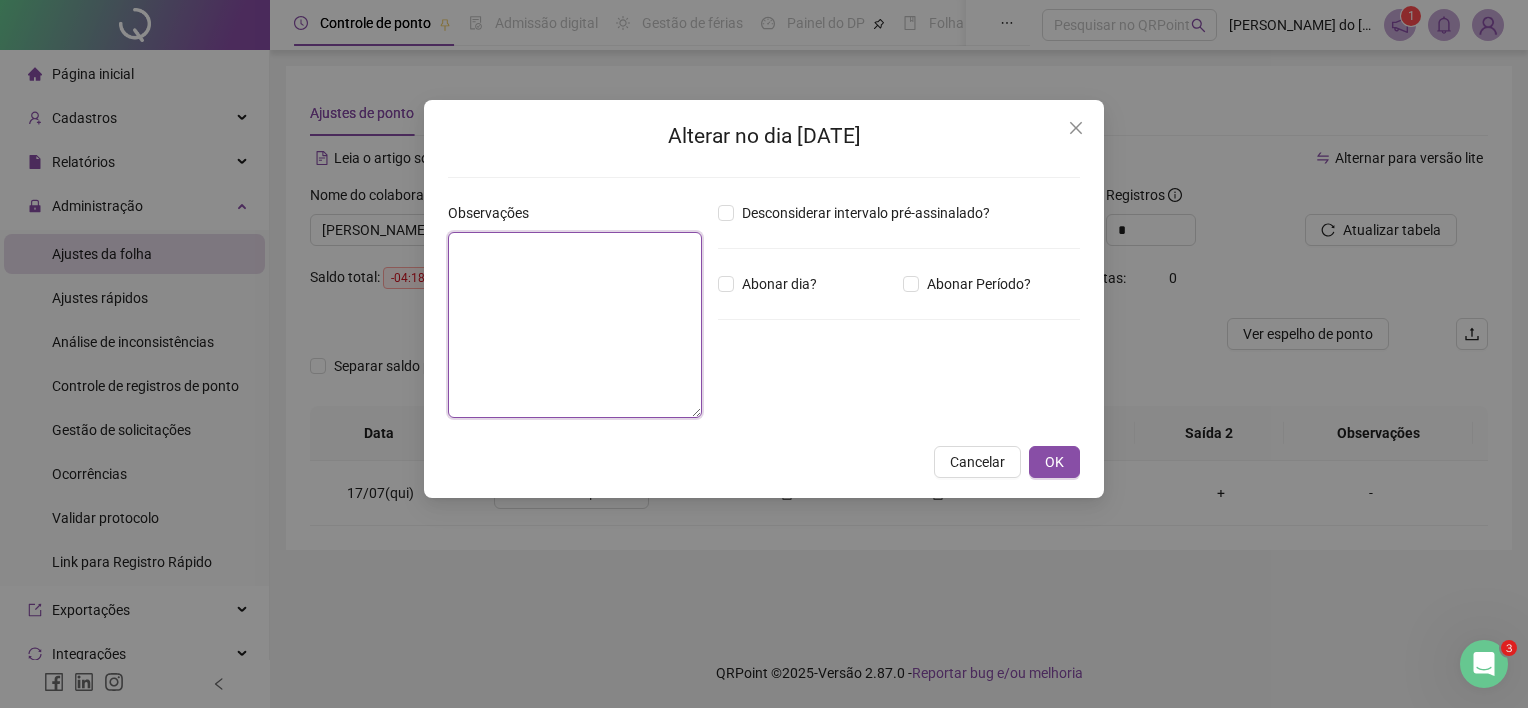 click at bounding box center [575, 325] 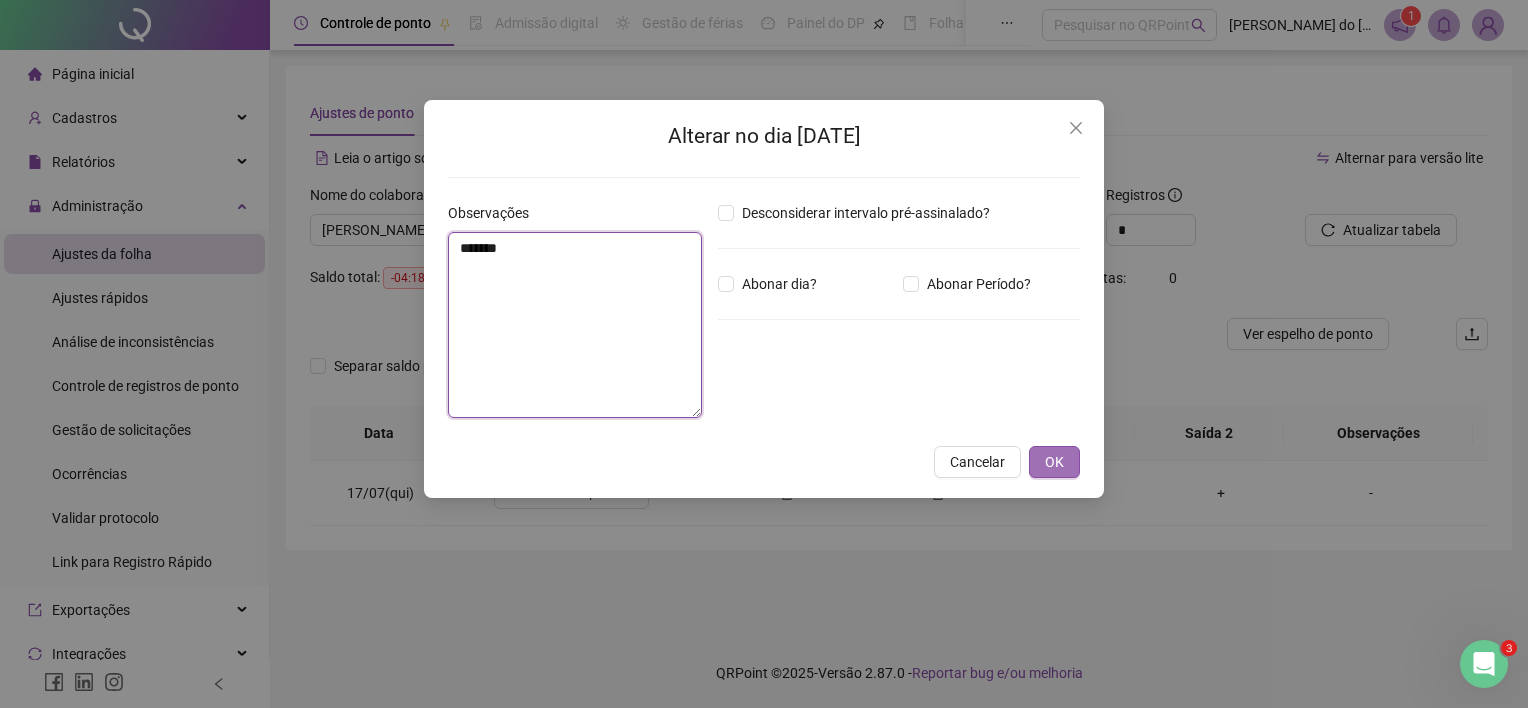 type on "*****" 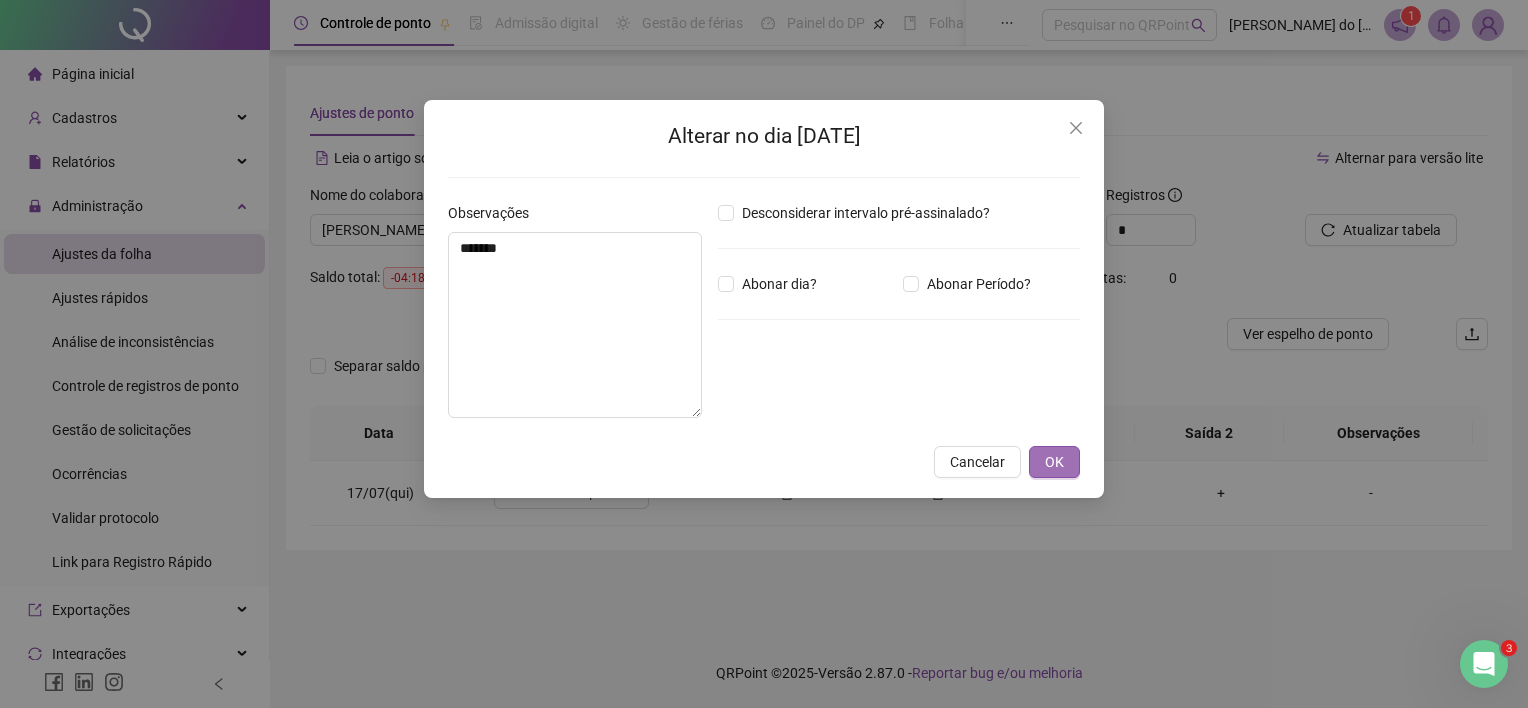 click on "OK" at bounding box center [1054, 462] 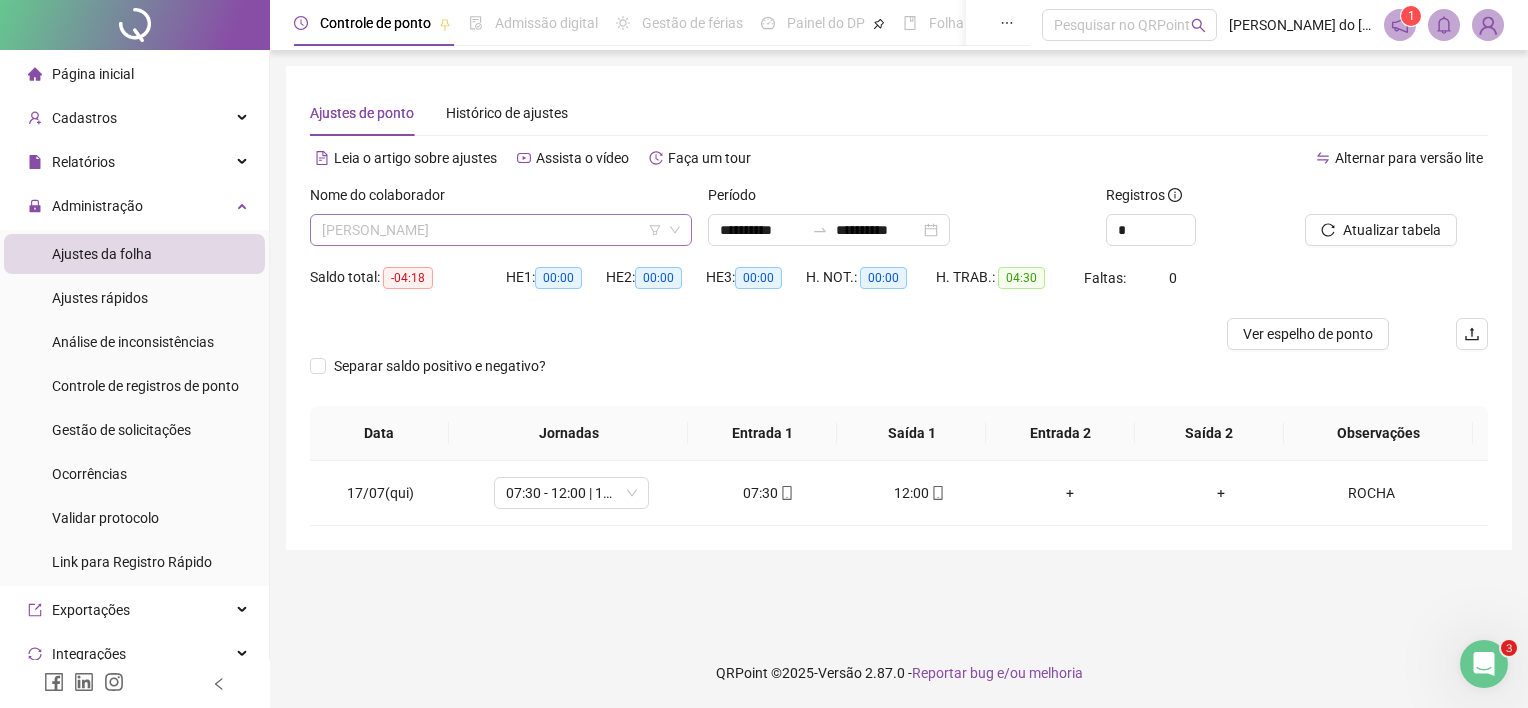 click on "[PERSON_NAME]" at bounding box center (501, 230) 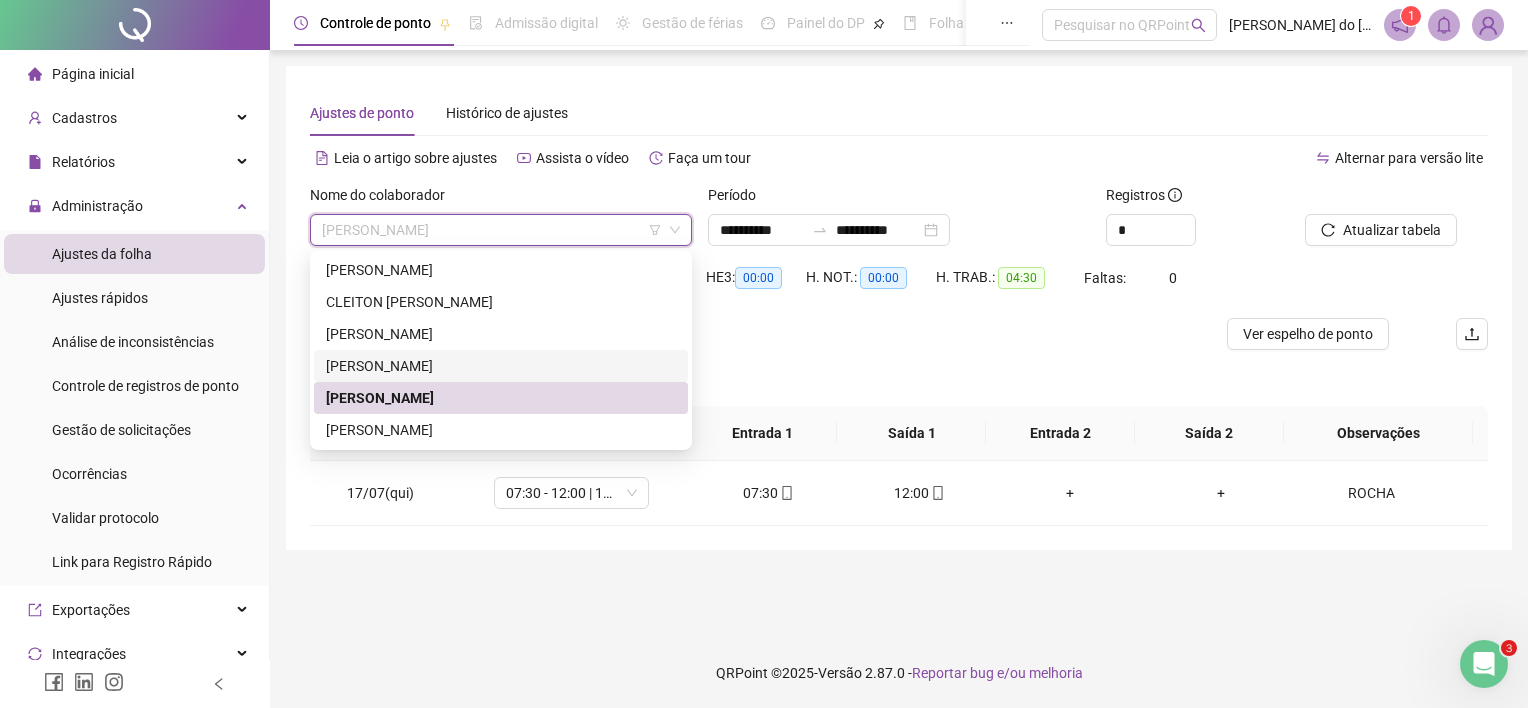 click on "[PERSON_NAME]" at bounding box center (501, 366) 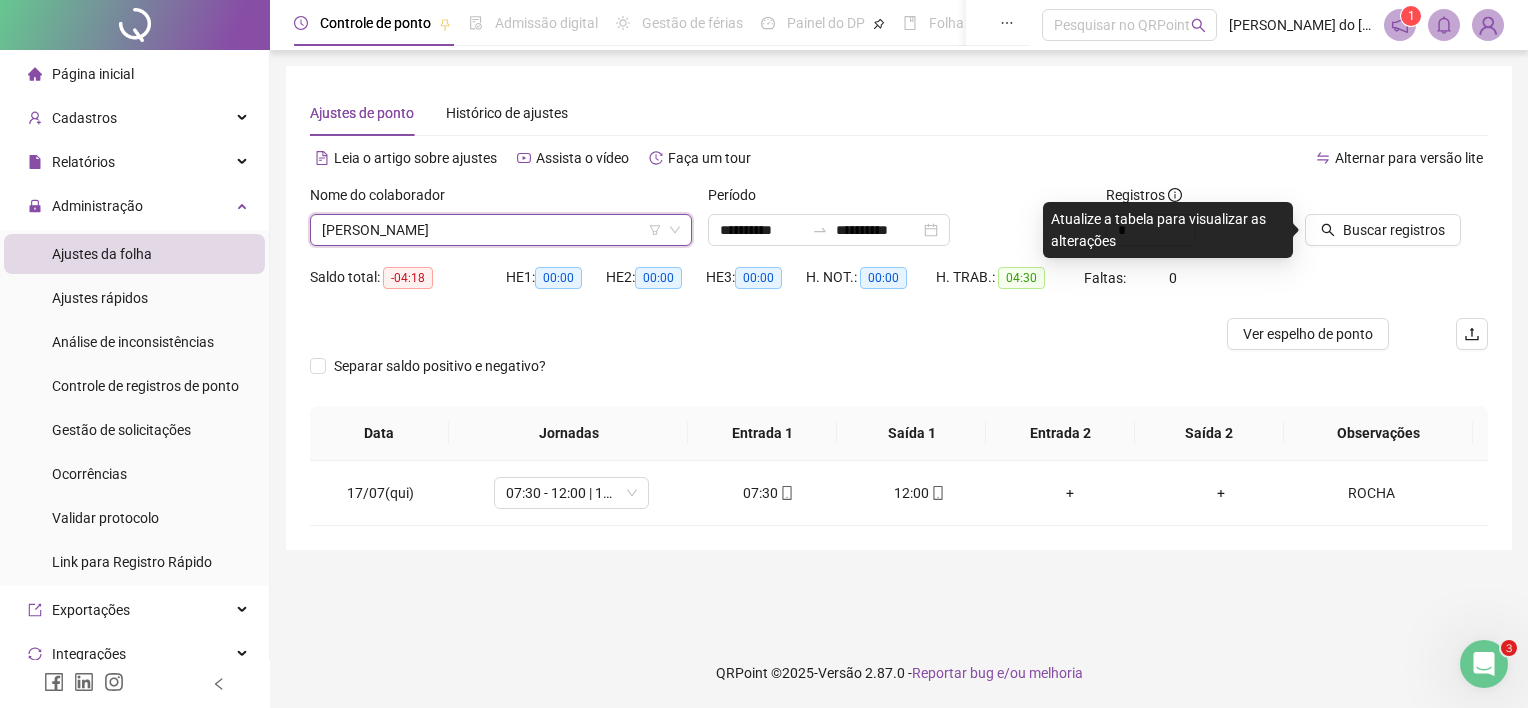 click on "Buscar registros" at bounding box center (1396, 223) 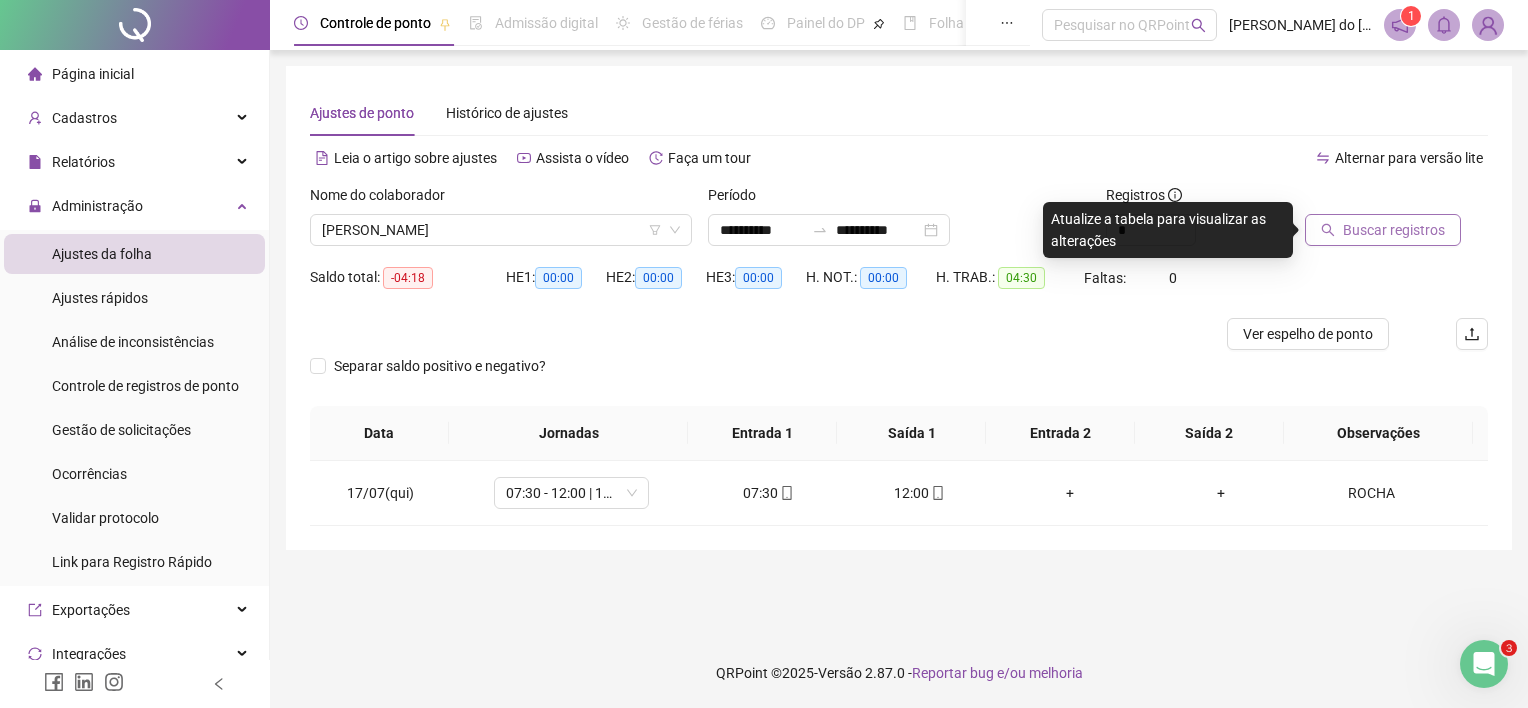 click on "Buscar registros" at bounding box center (1383, 230) 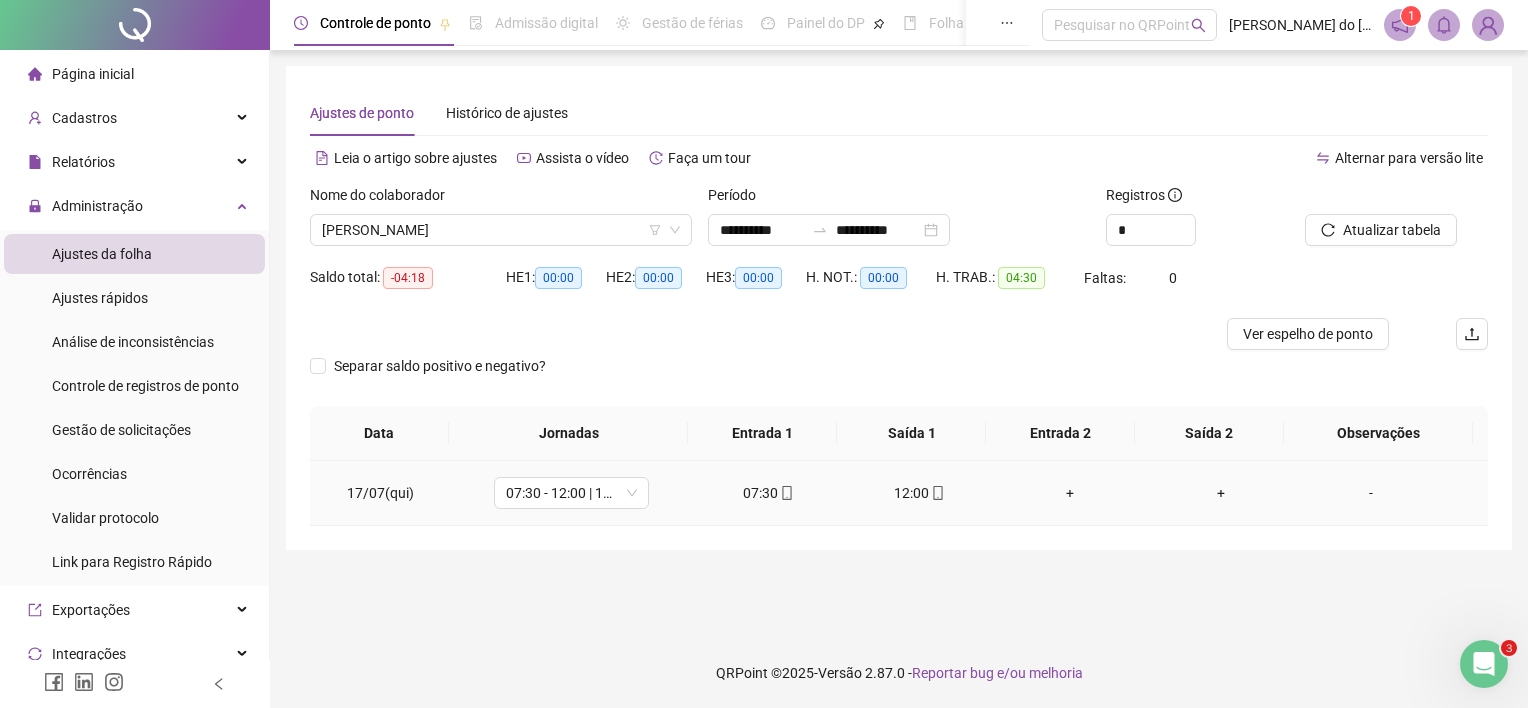 click on "-" at bounding box center [1371, 493] 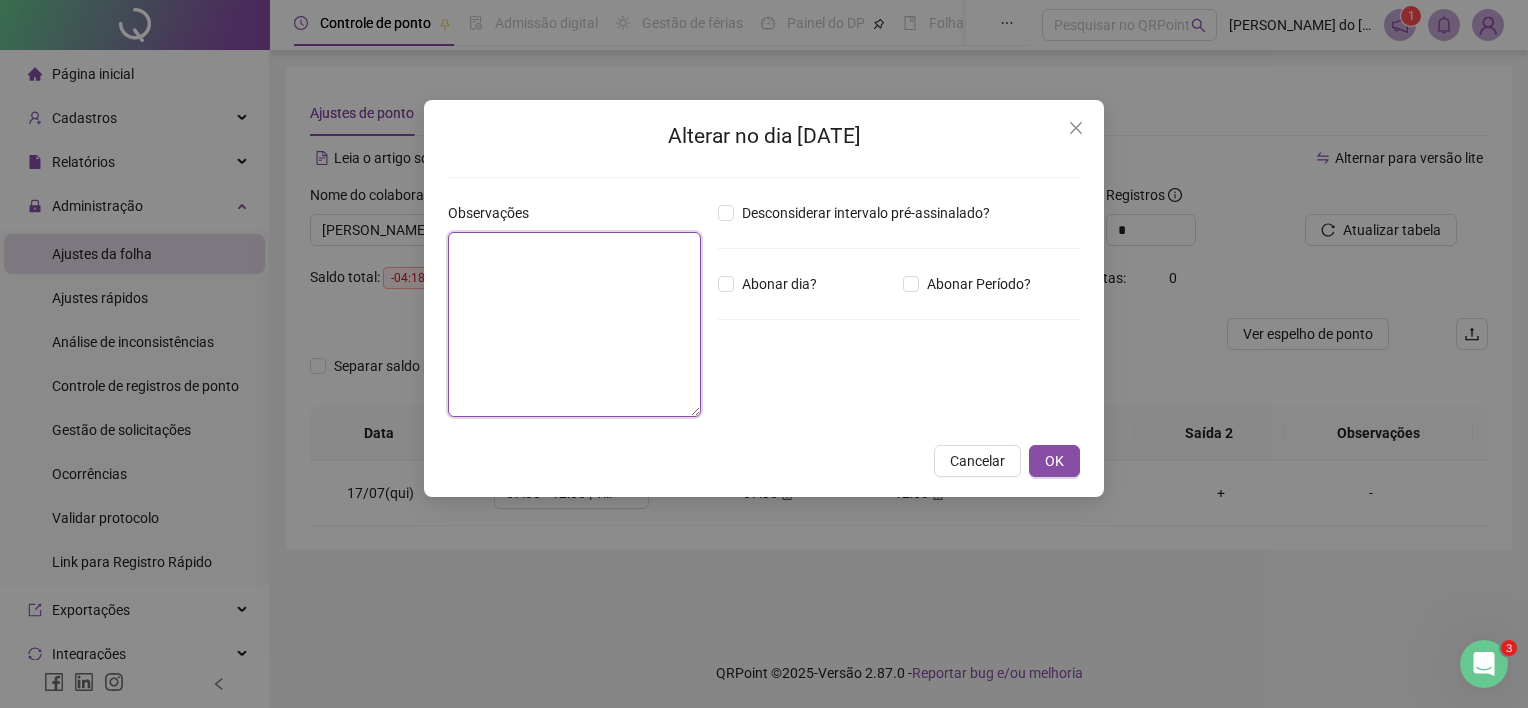 click at bounding box center (574, 324) 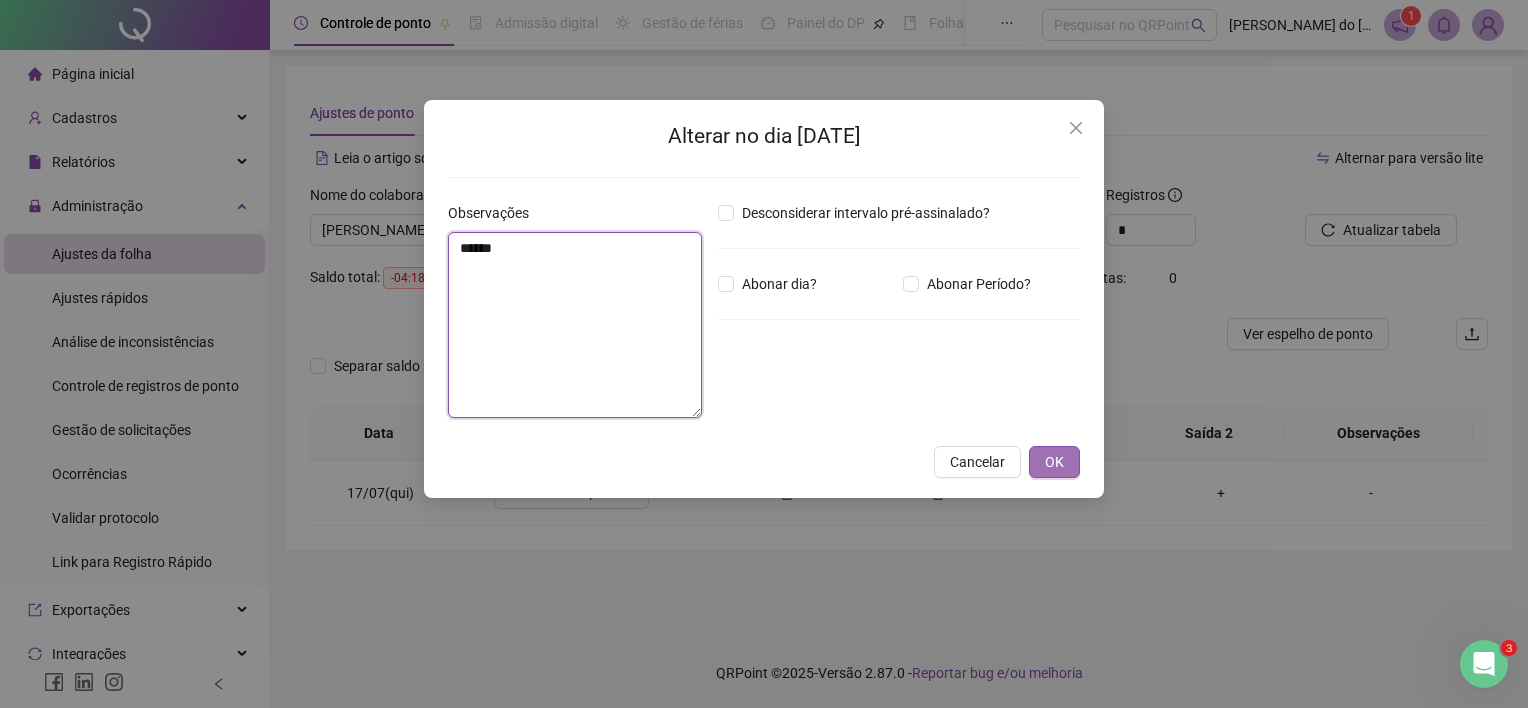 type on "*****" 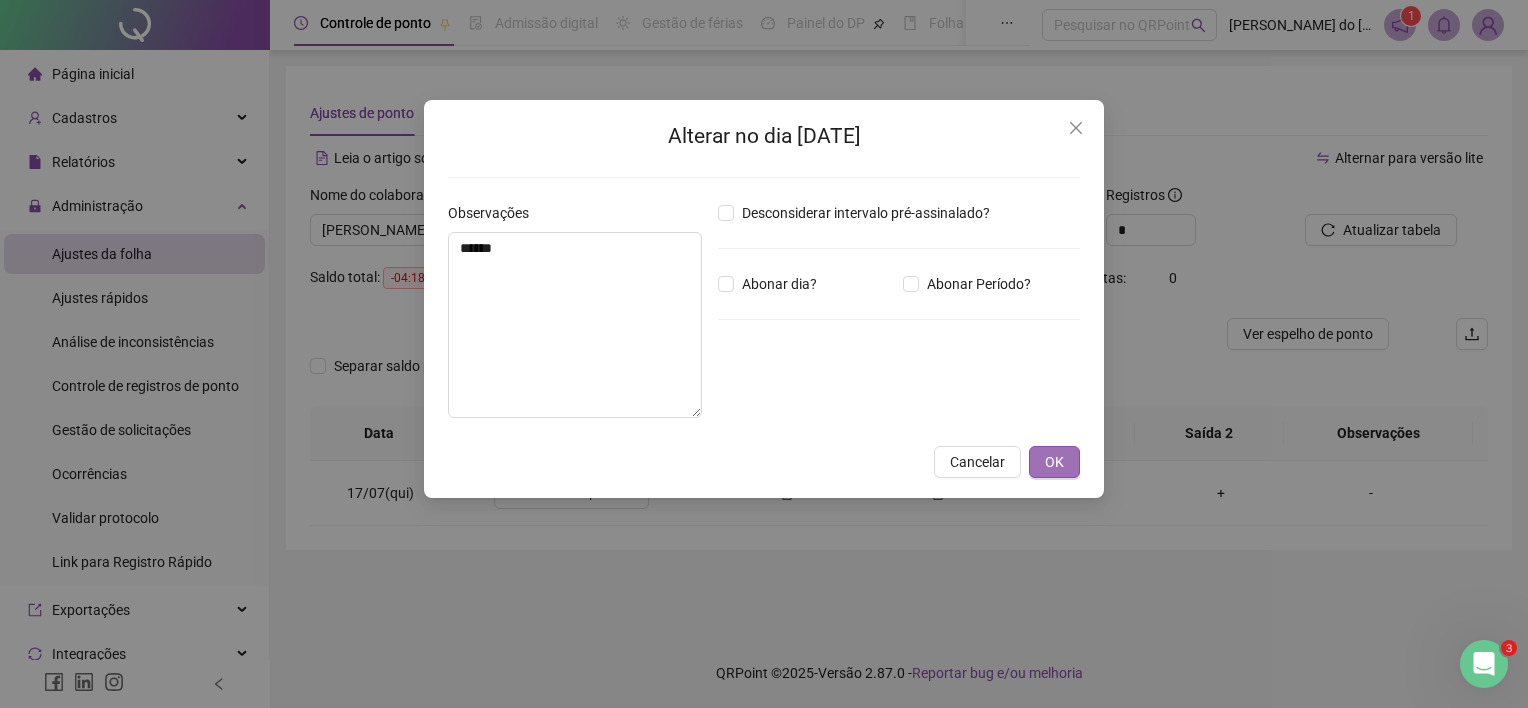 click on "OK" at bounding box center [1054, 462] 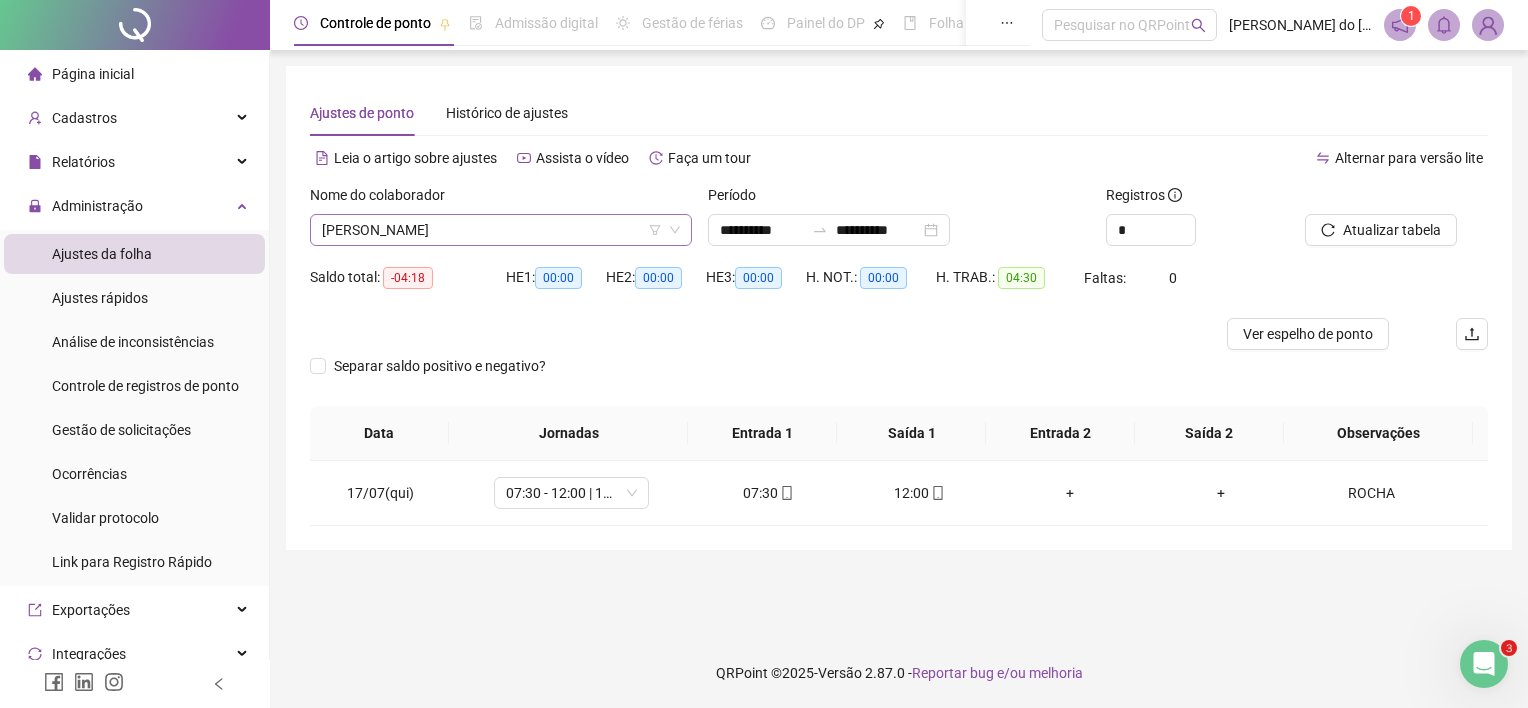 click on "[PERSON_NAME]" at bounding box center [501, 230] 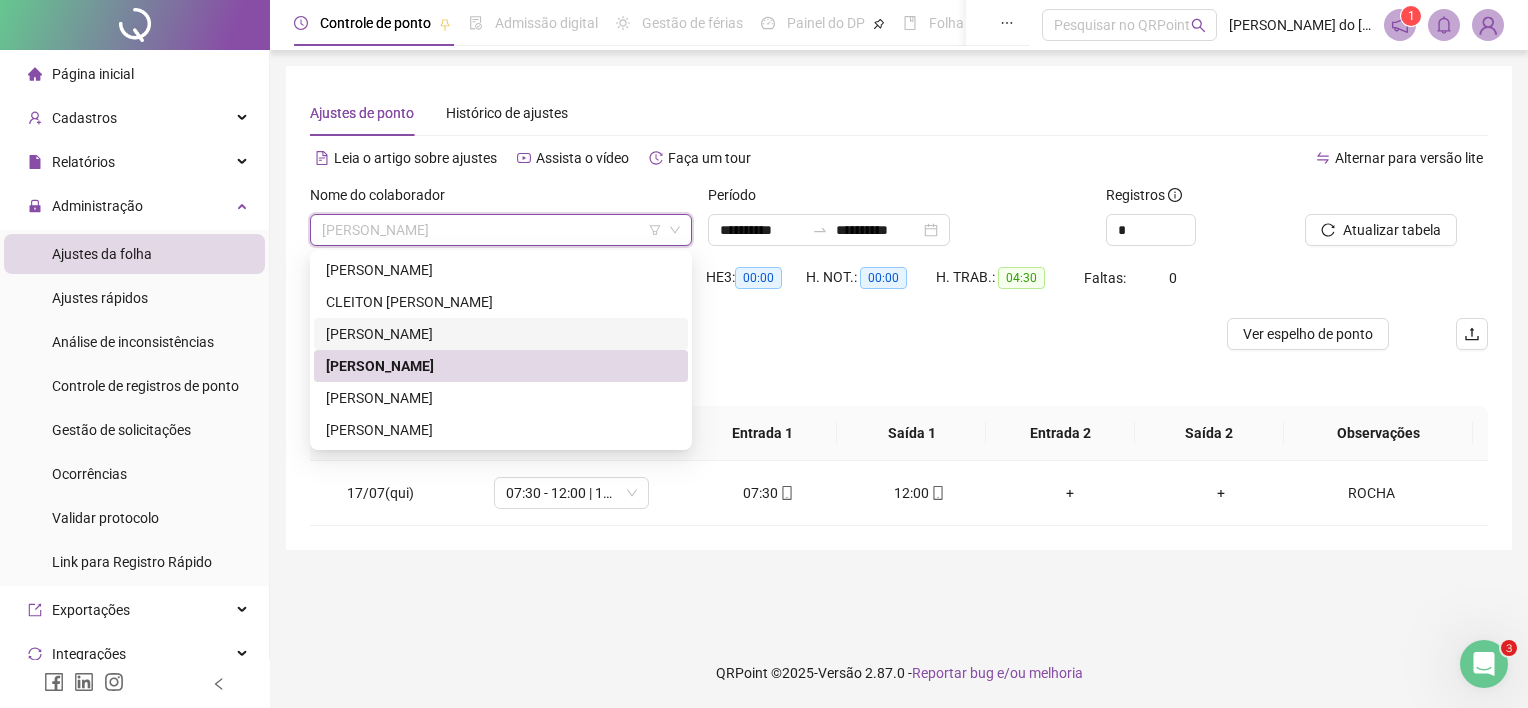 click on "[PERSON_NAME]" at bounding box center (501, 334) 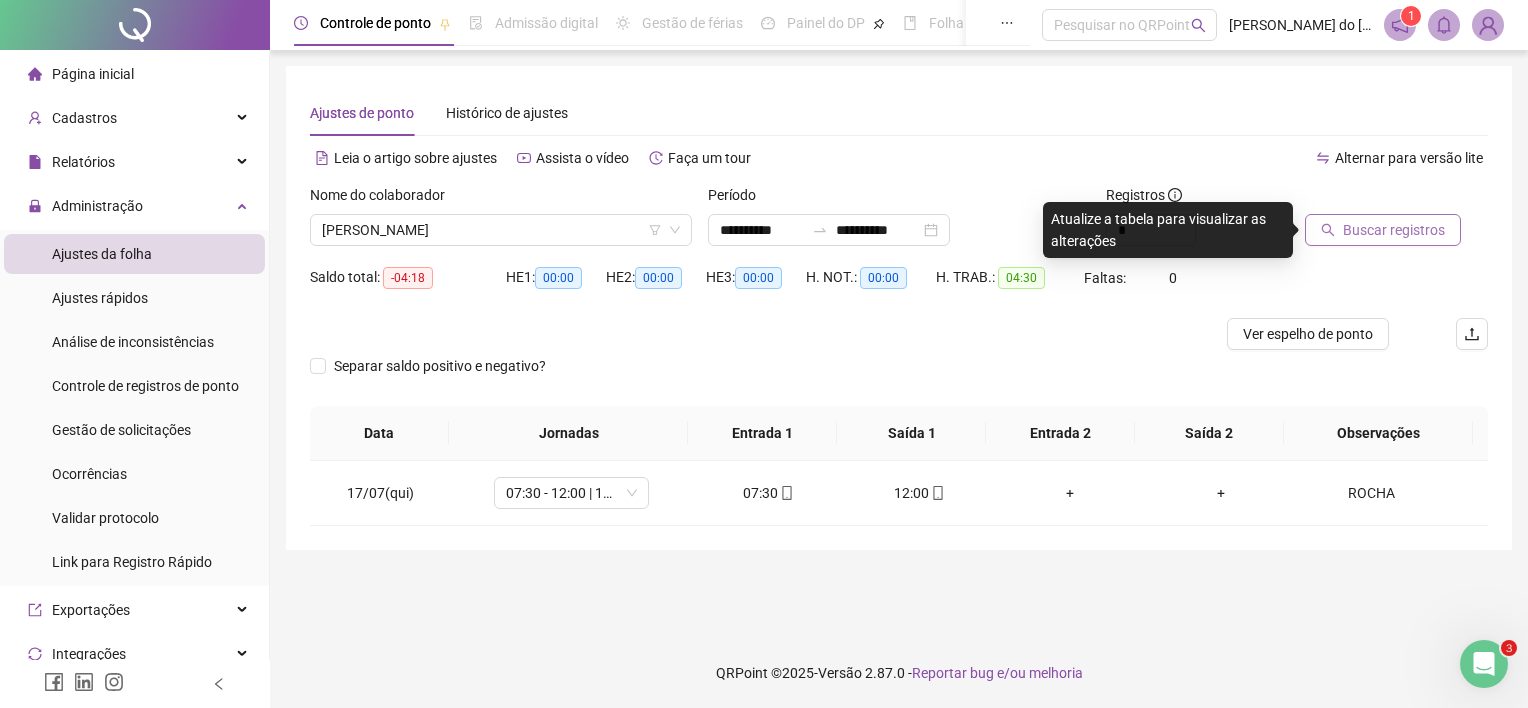 click on "Buscar registros" at bounding box center [1394, 230] 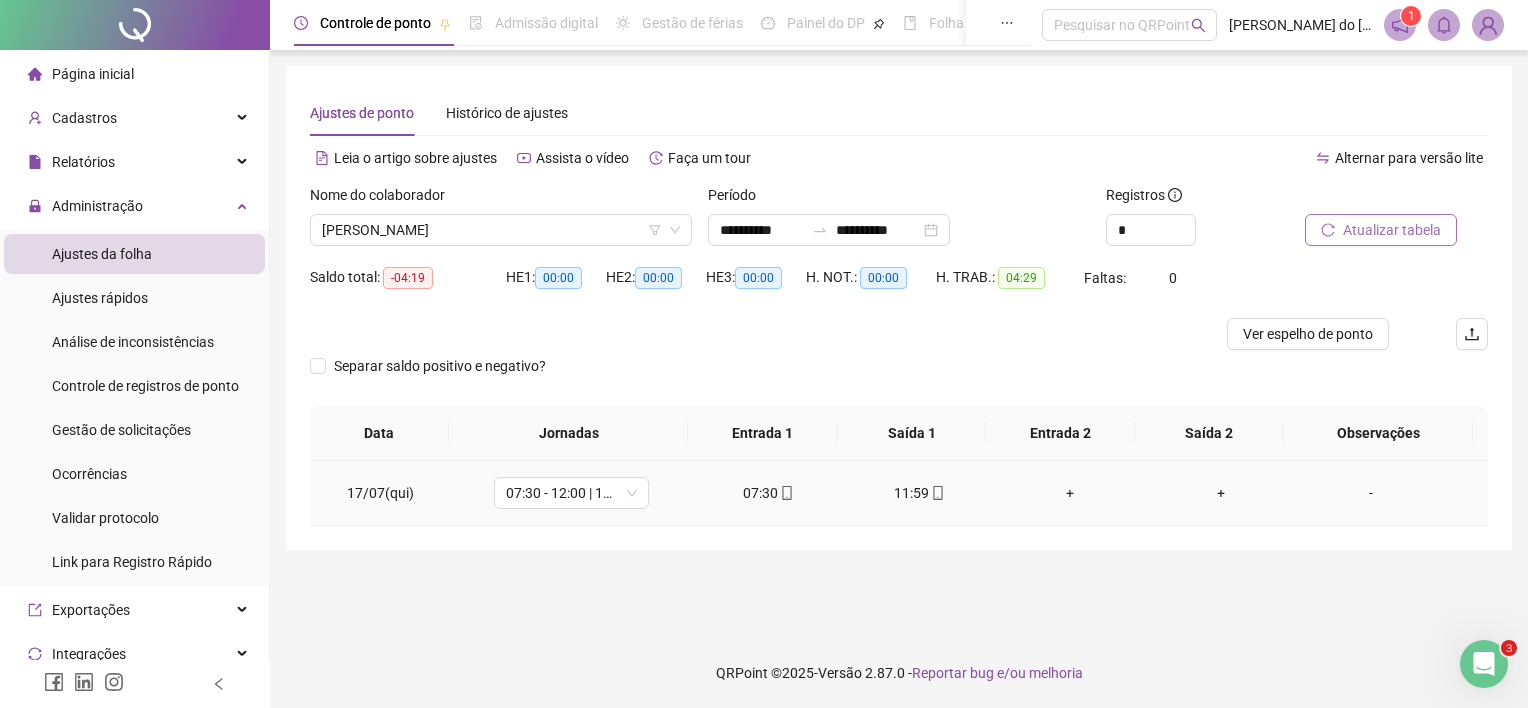 click on "-" at bounding box center (1371, 493) 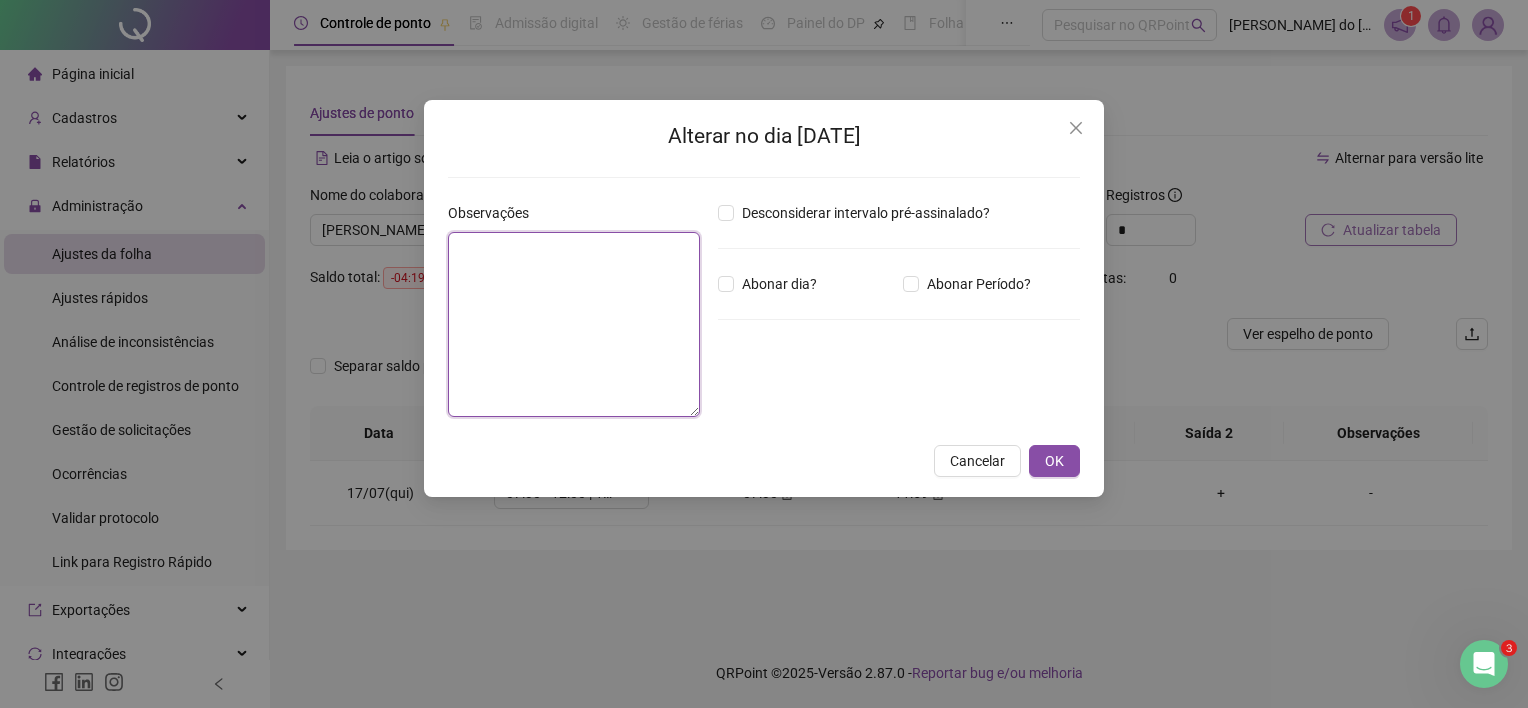 click at bounding box center [574, 324] 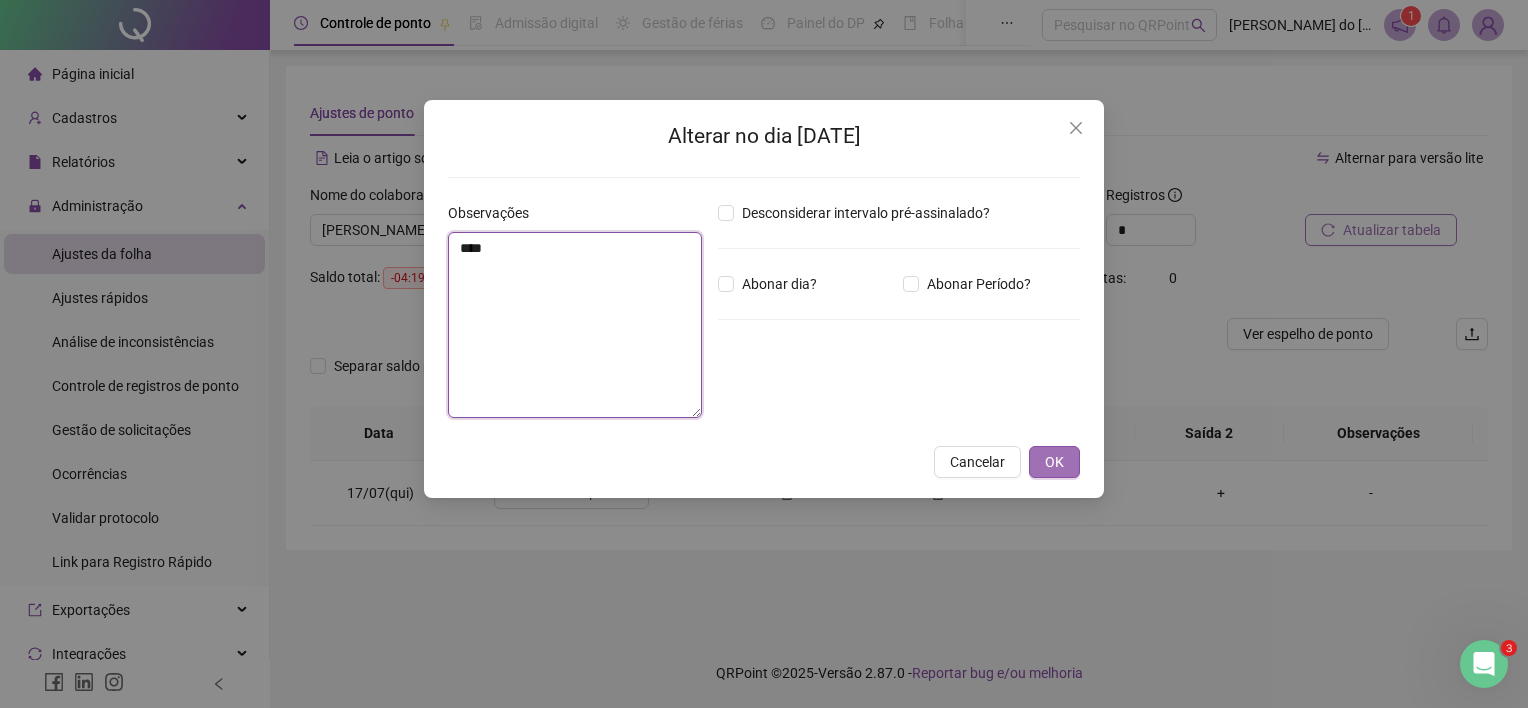 type on "****" 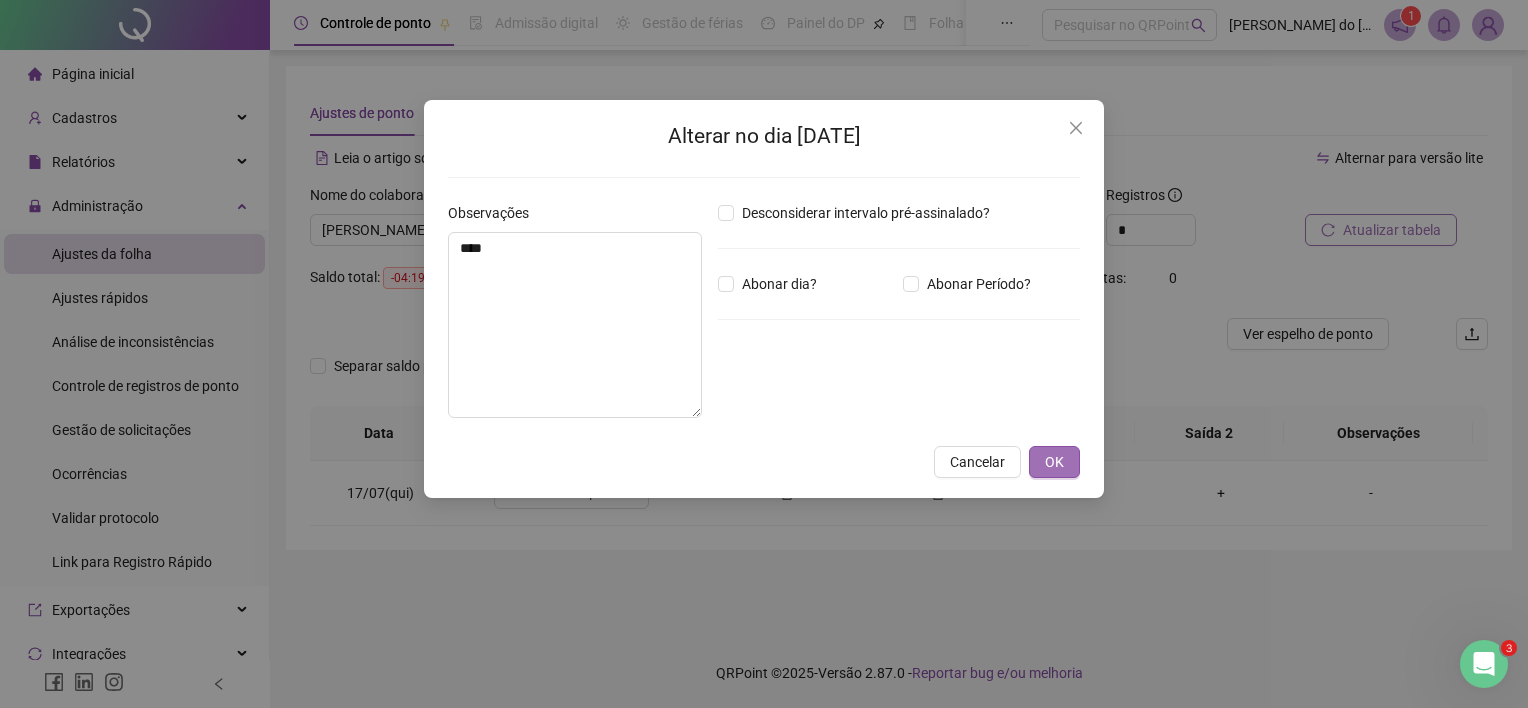 click on "OK" at bounding box center [1054, 462] 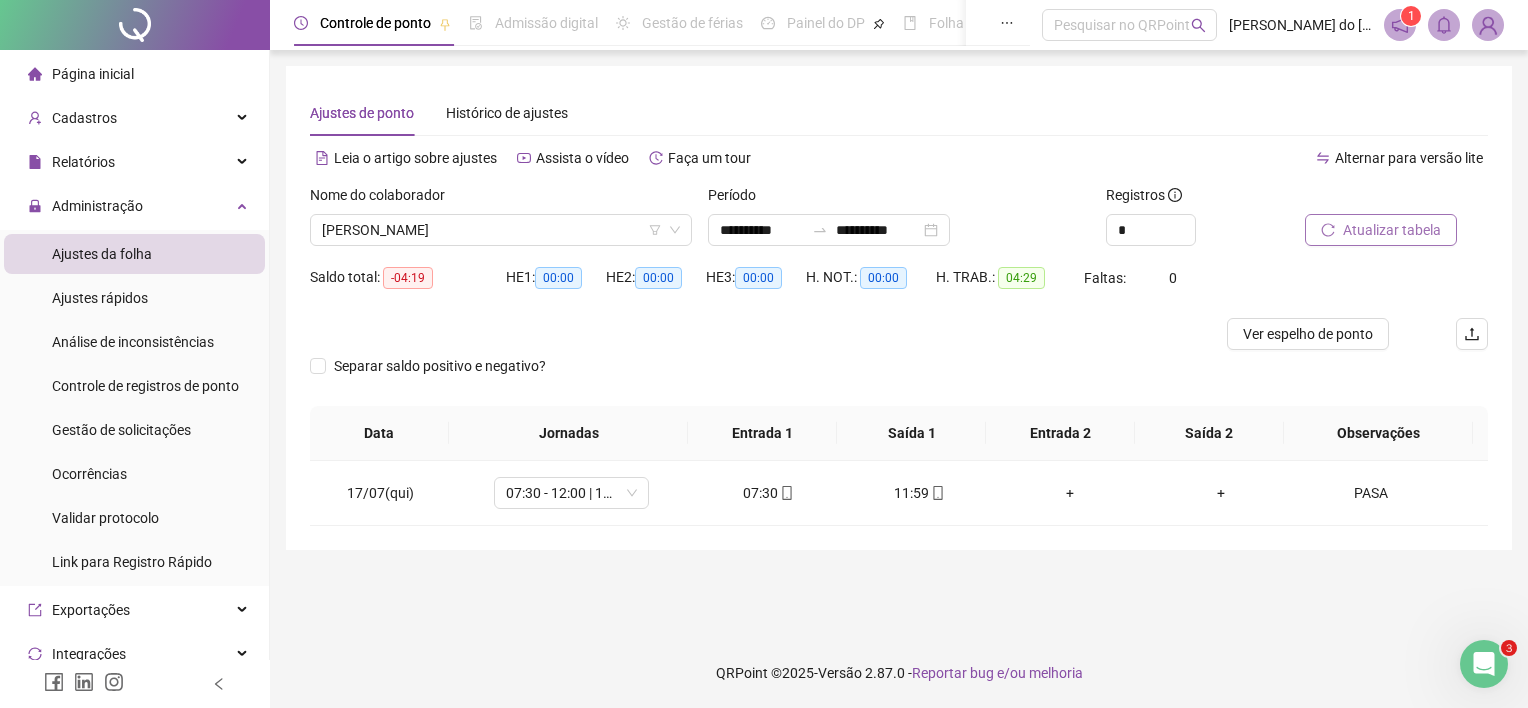 click on "Atualizar tabela" at bounding box center (1392, 230) 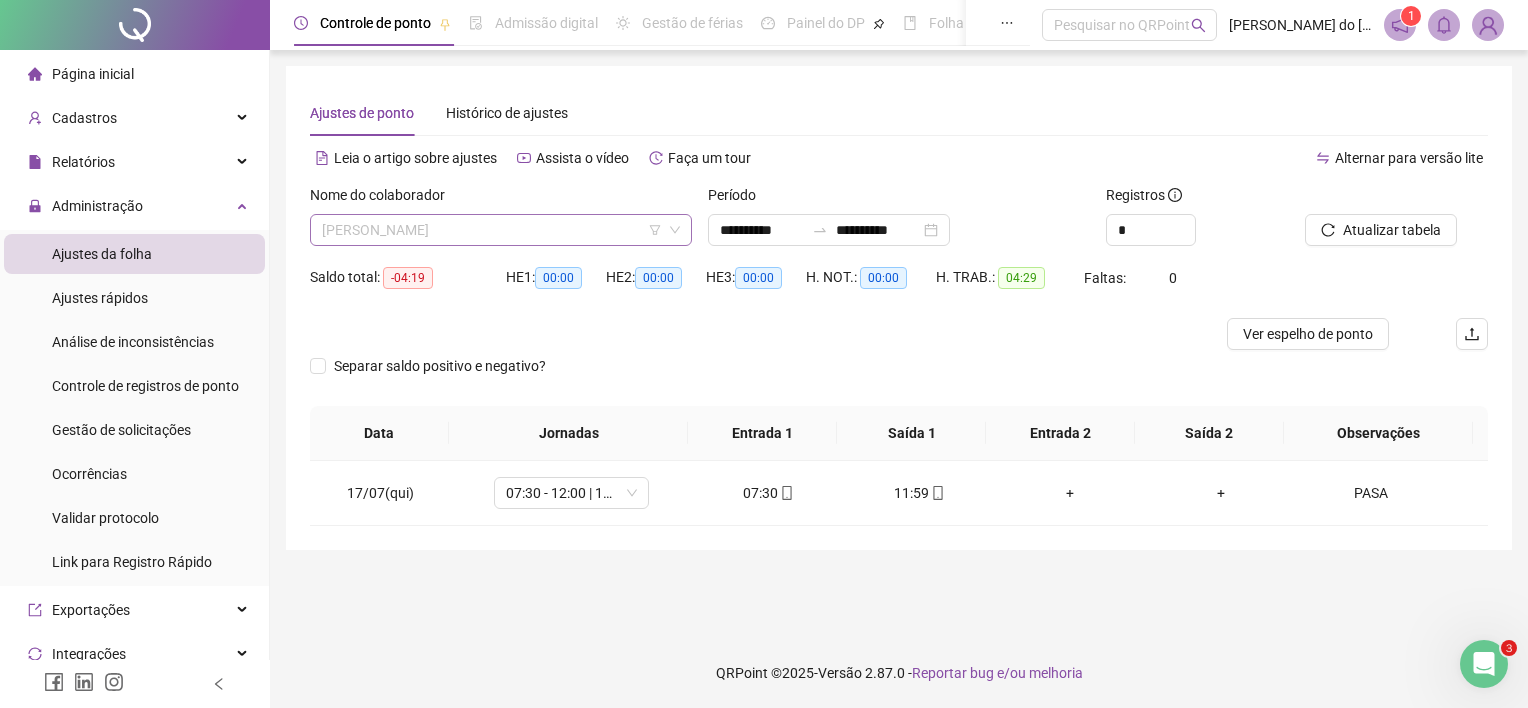click on "[PERSON_NAME]" at bounding box center (501, 230) 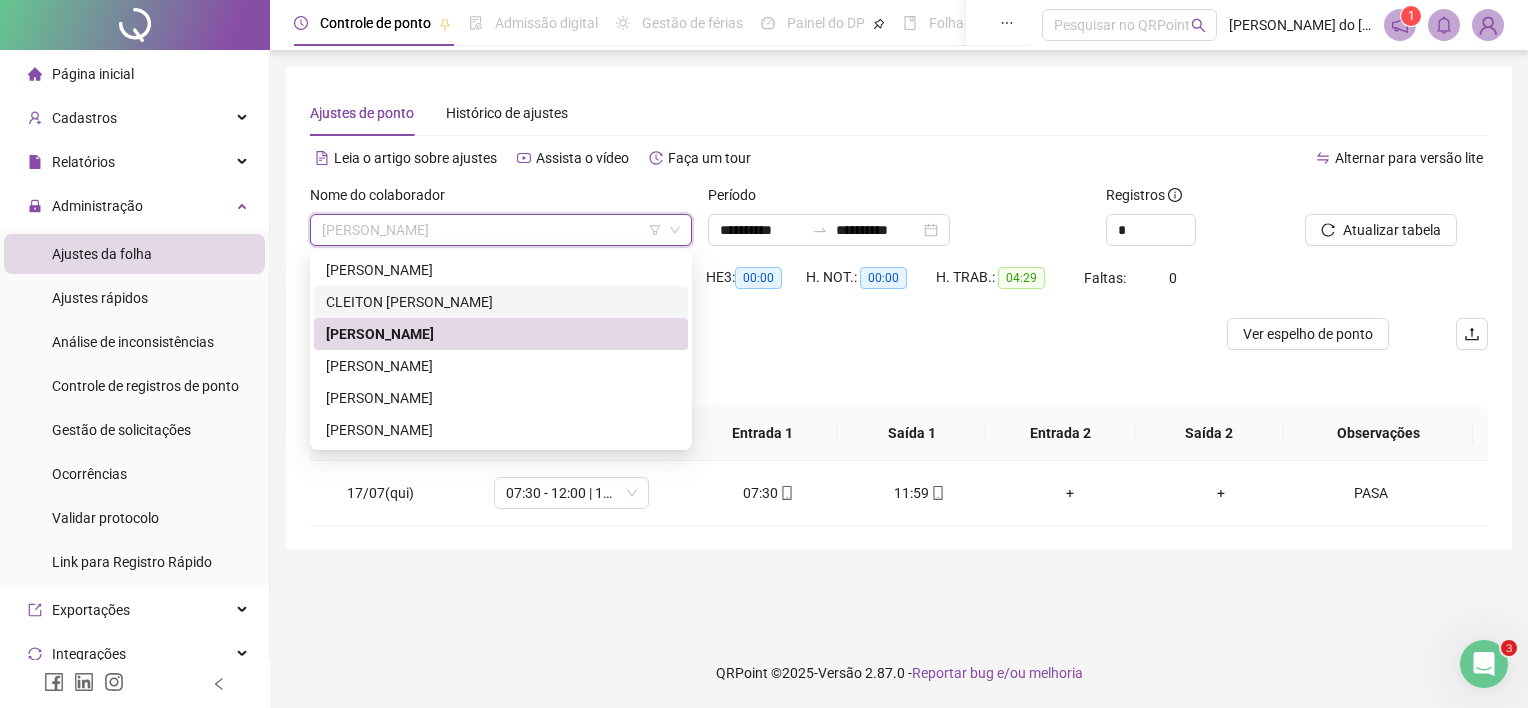 click on "CLEITON  [PERSON_NAME]" at bounding box center (501, 302) 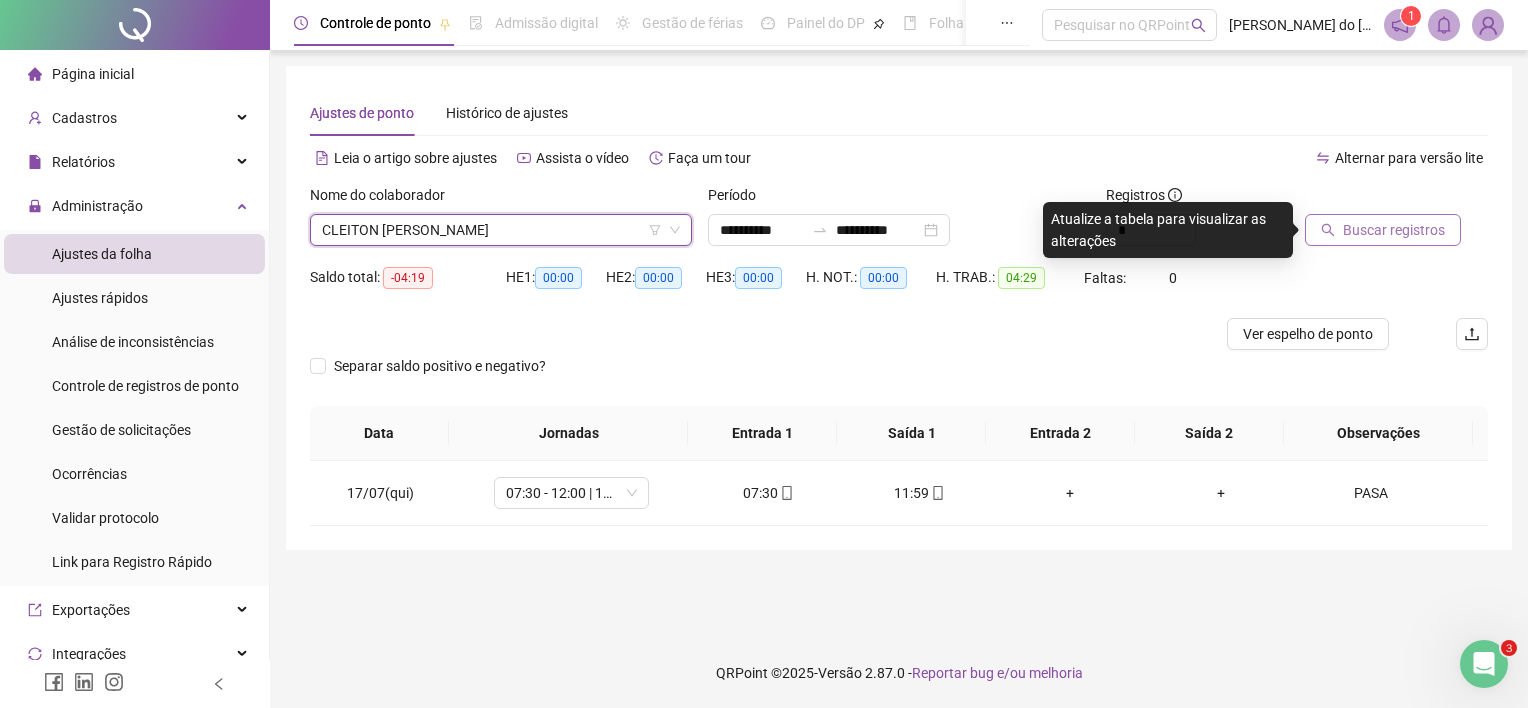click on "Buscar registros" at bounding box center [1394, 230] 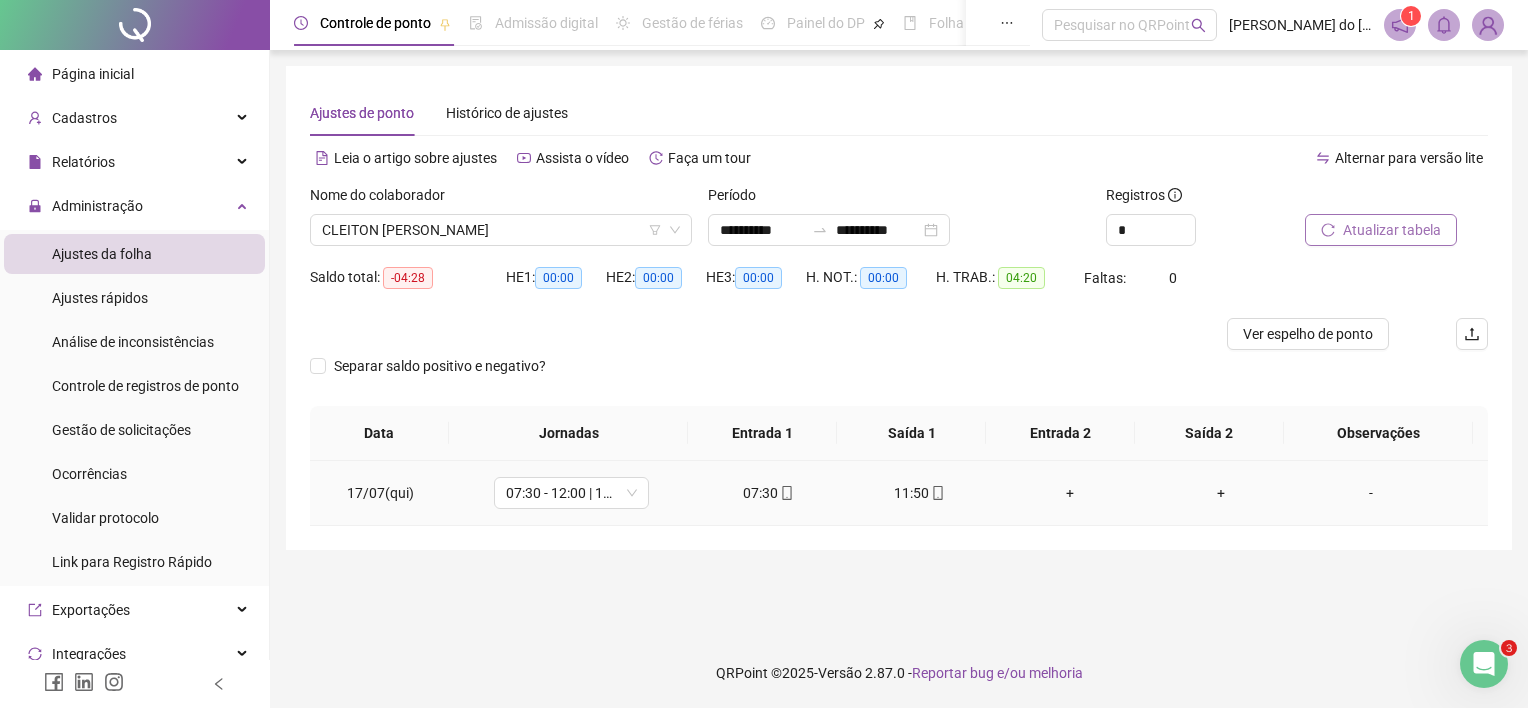 click on "-" at bounding box center [1371, 493] 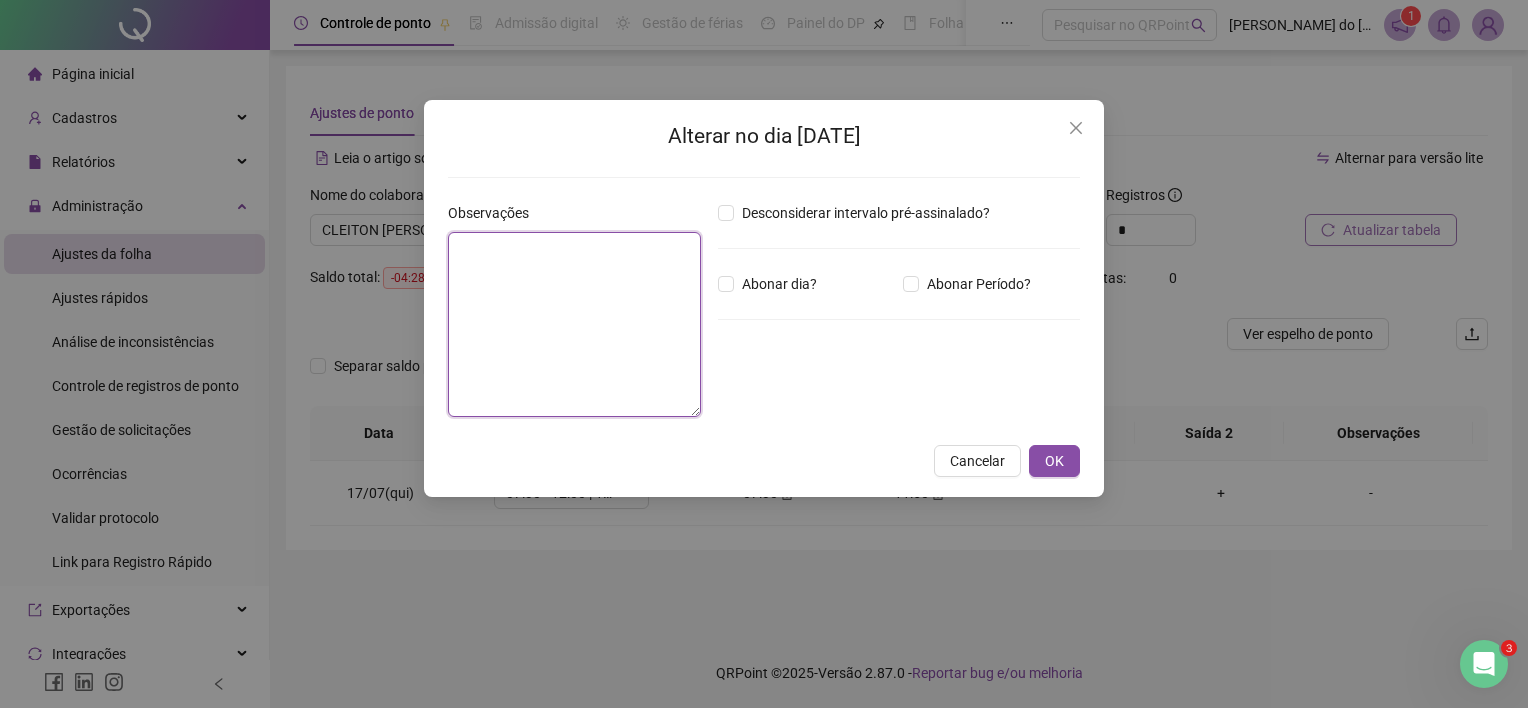 click at bounding box center (574, 324) 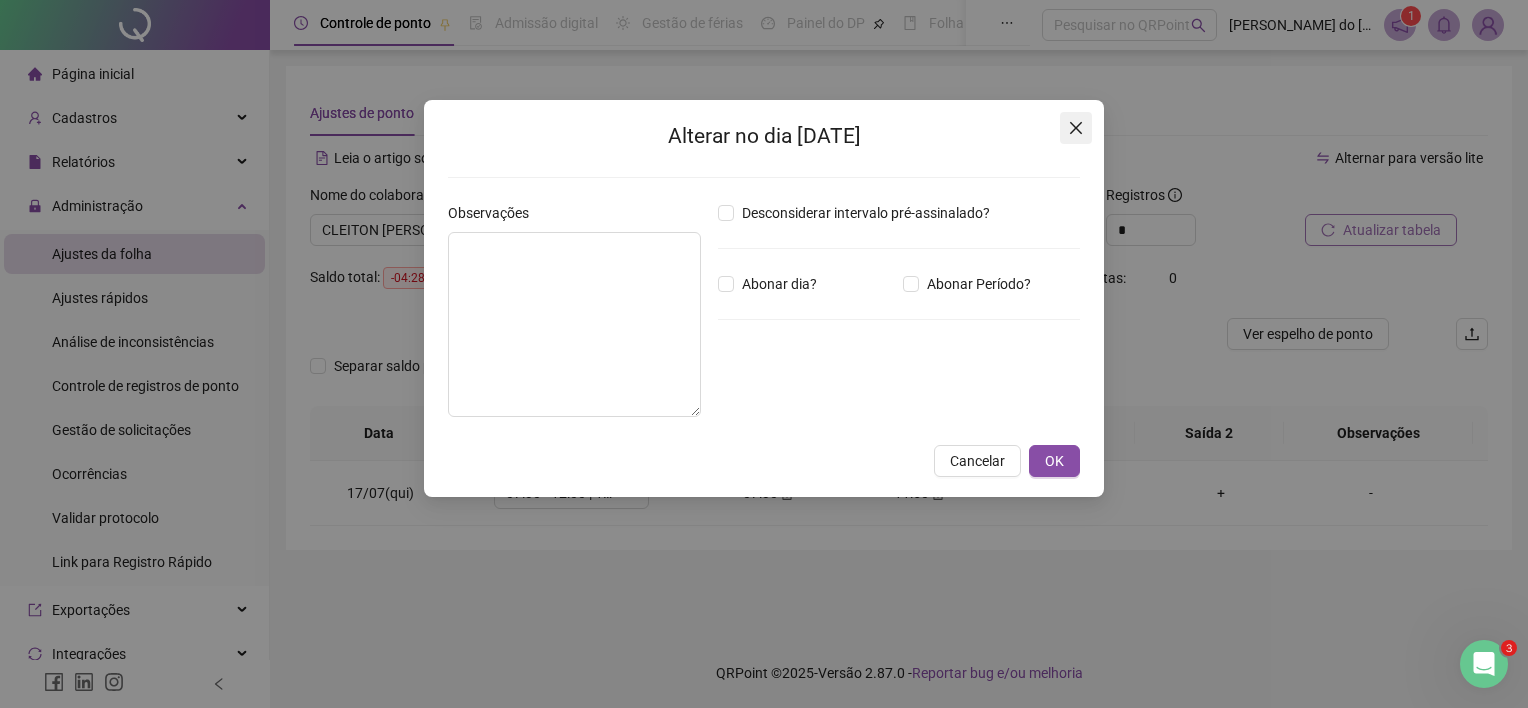 click 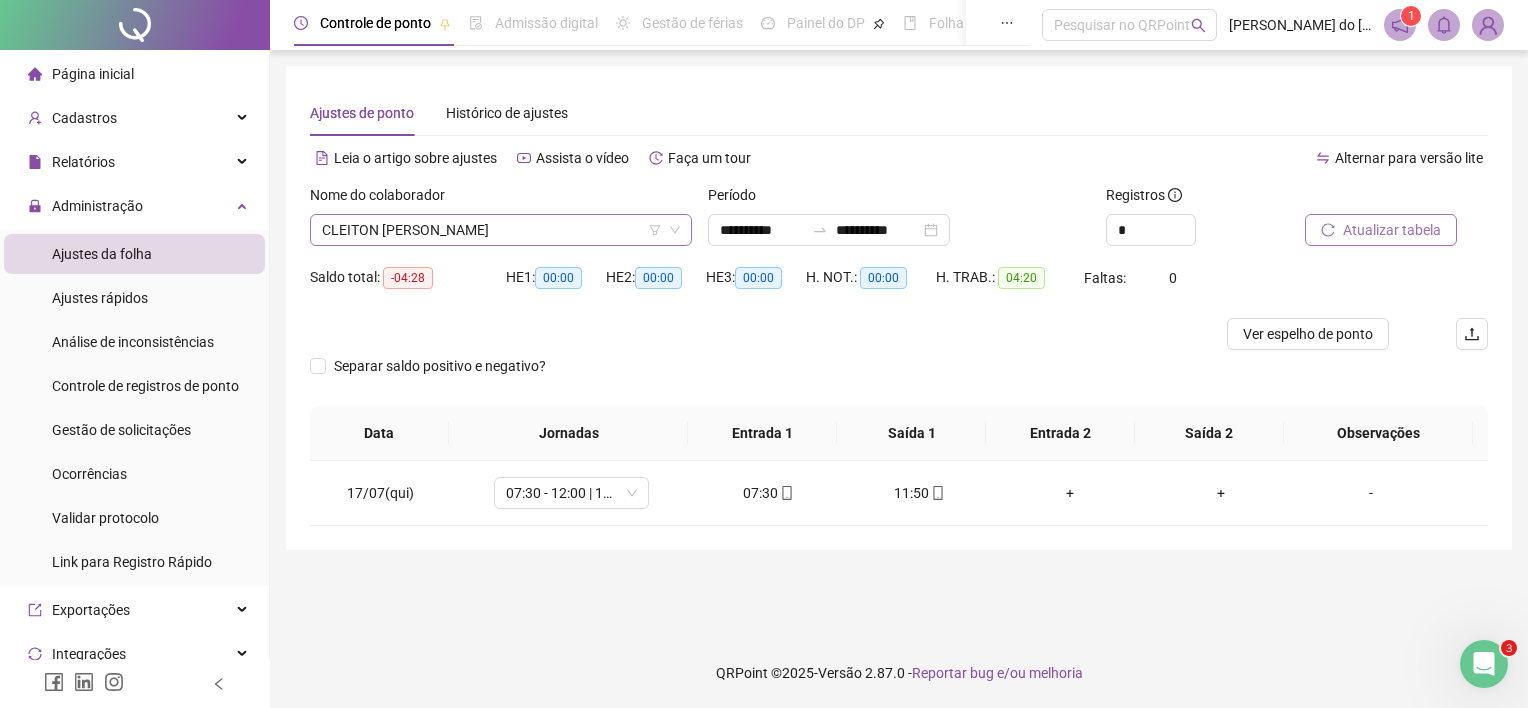 click on "CLEITON  [PERSON_NAME]" at bounding box center (501, 230) 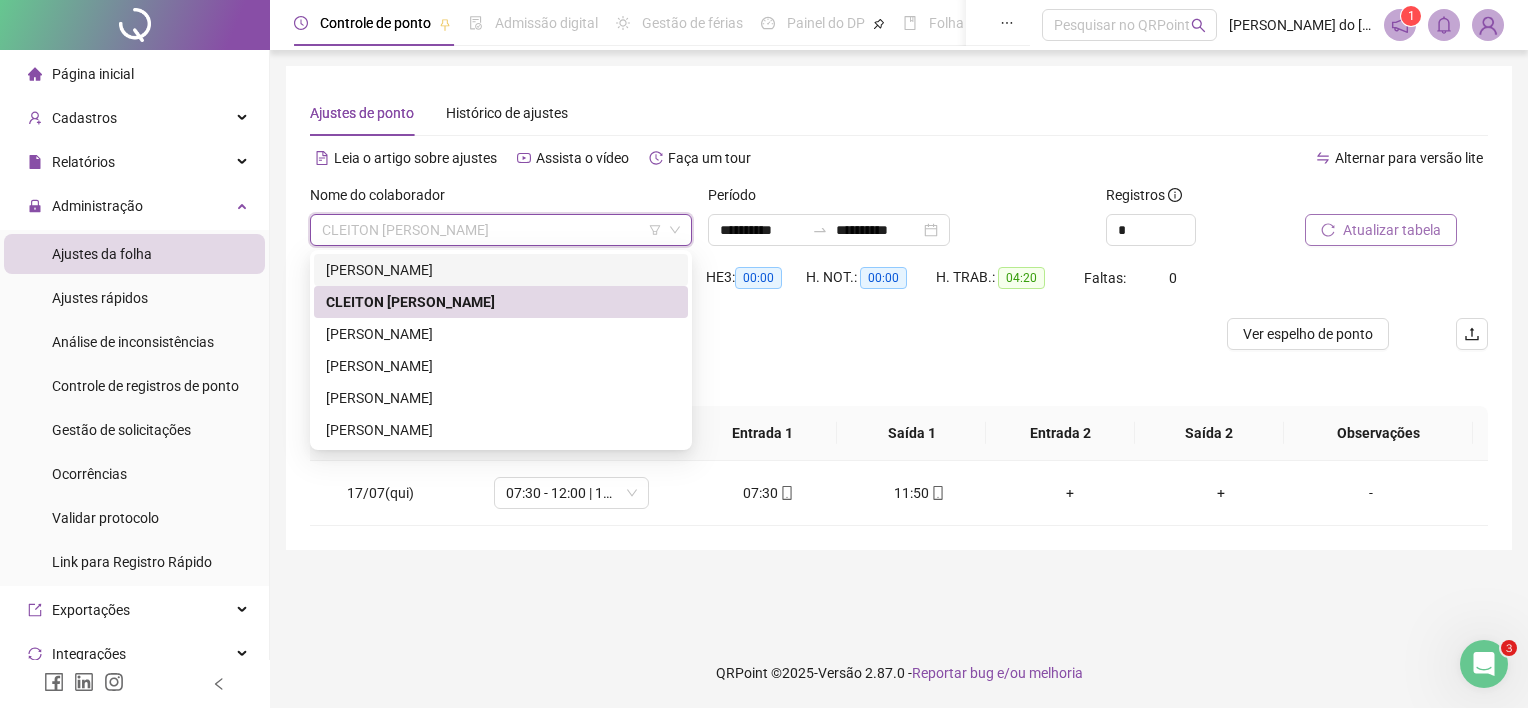 click on "[PERSON_NAME]" at bounding box center [501, 270] 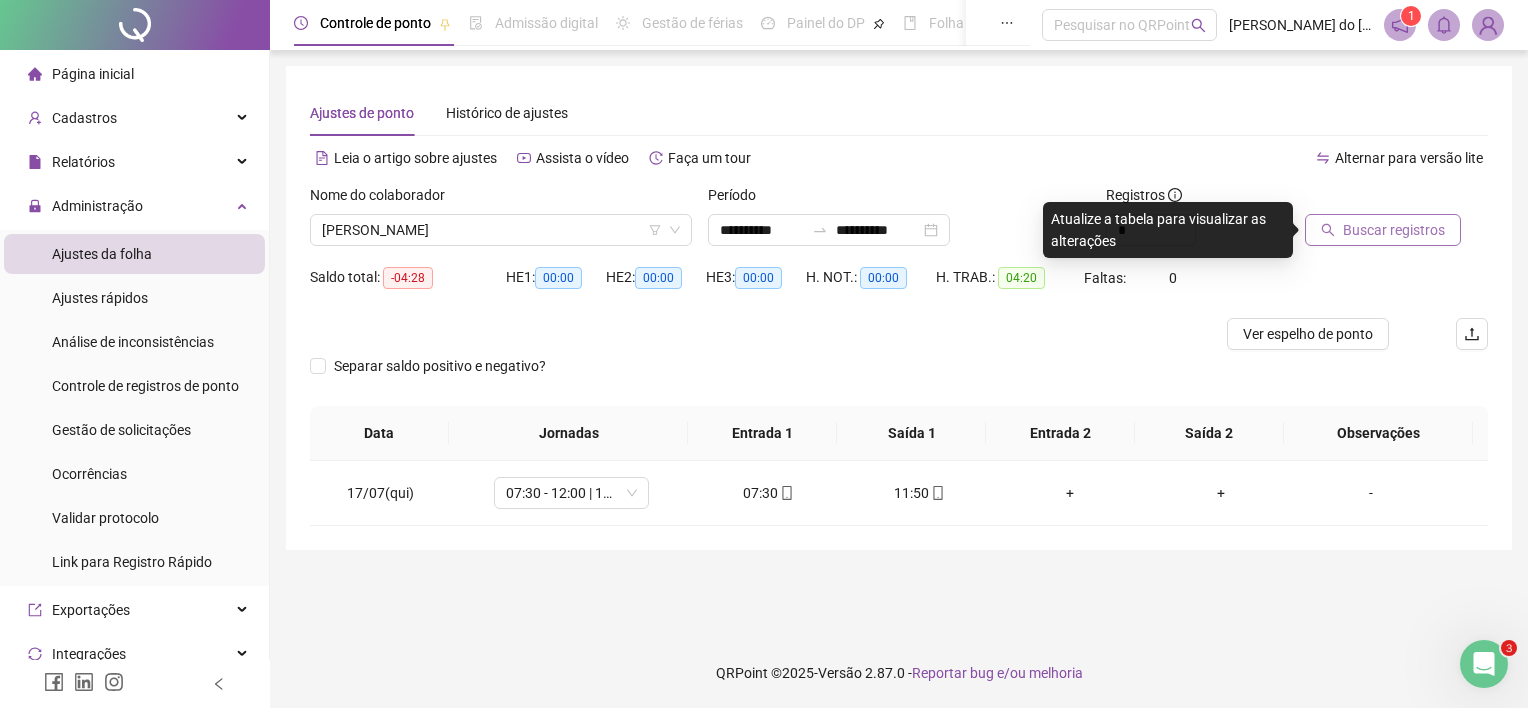 click on "Buscar registros" at bounding box center (1394, 230) 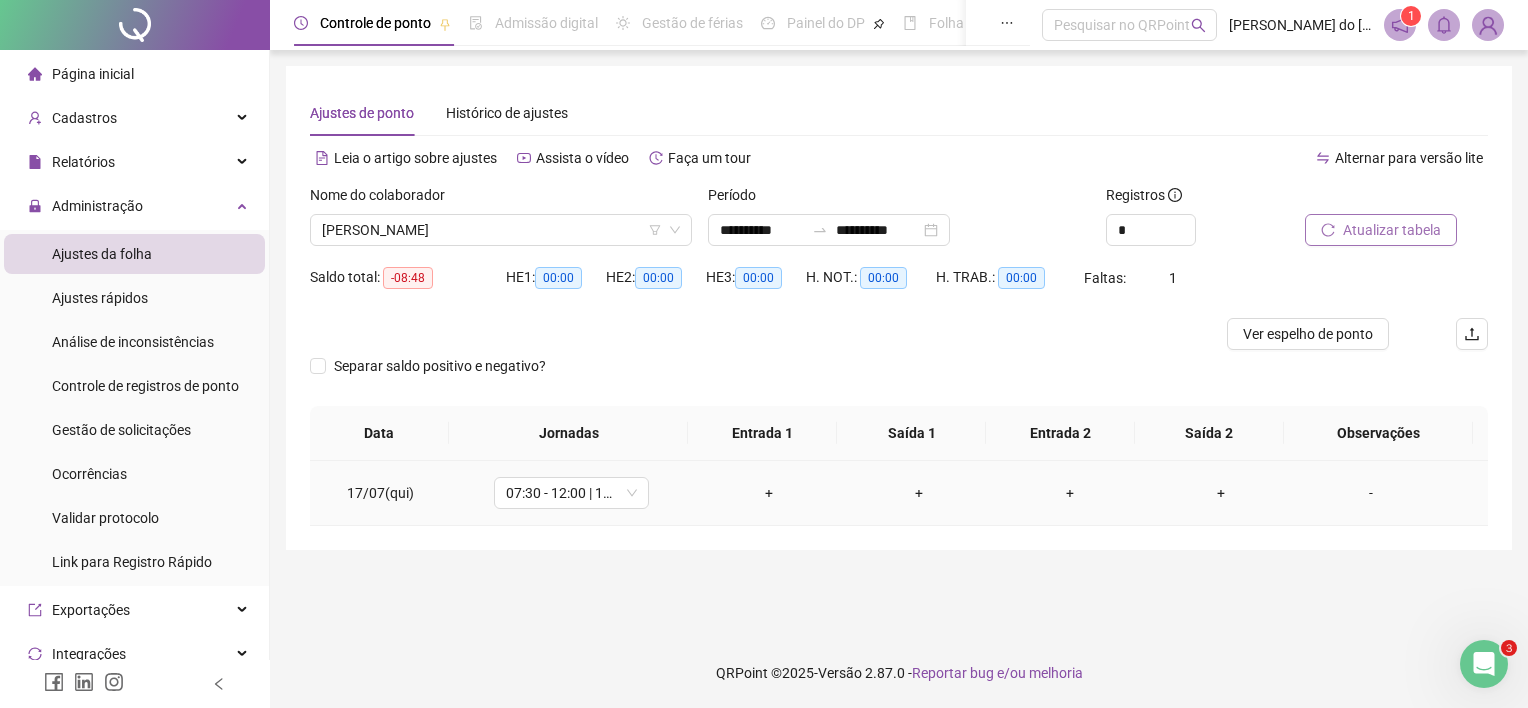 click on "-" at bounding box center [1371, 493] 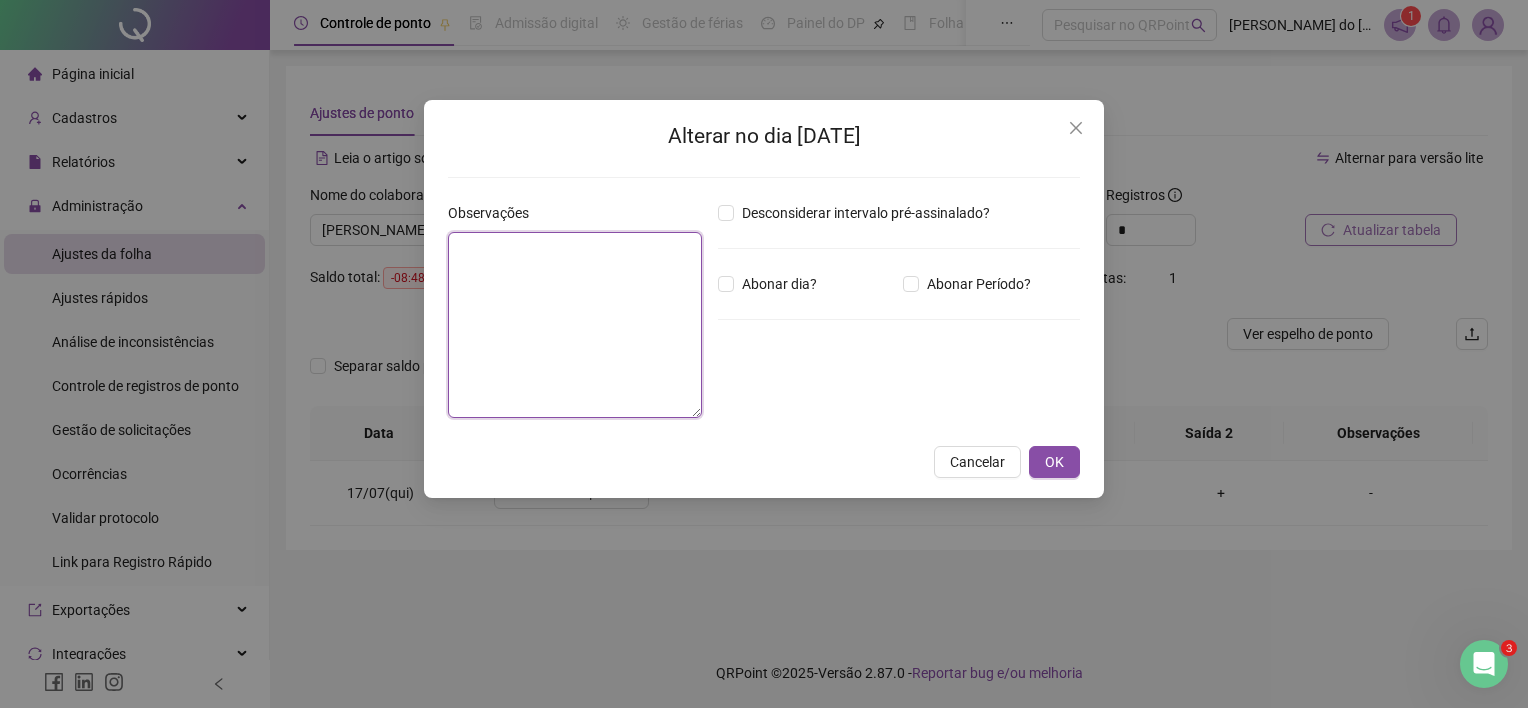 click at bounding box center [575, 325] 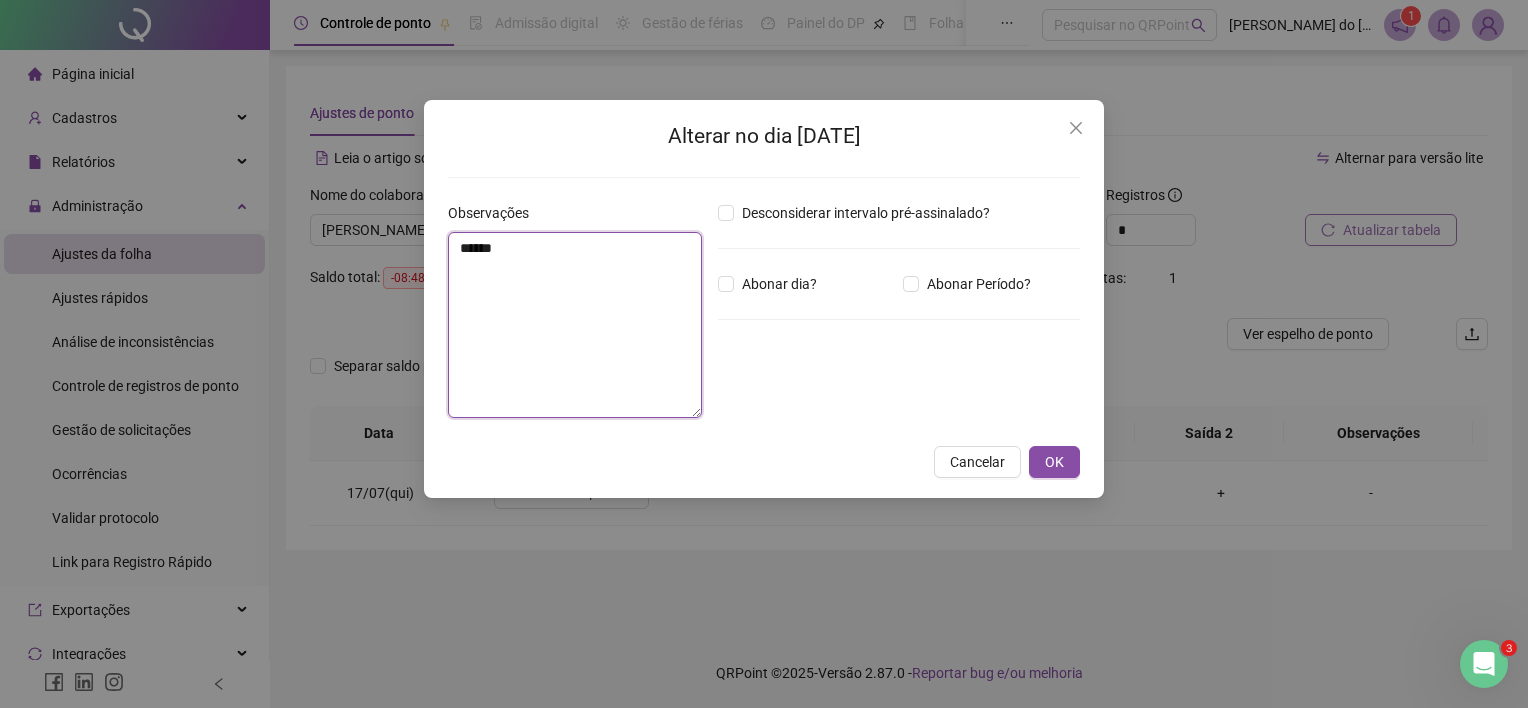 type on "*****" 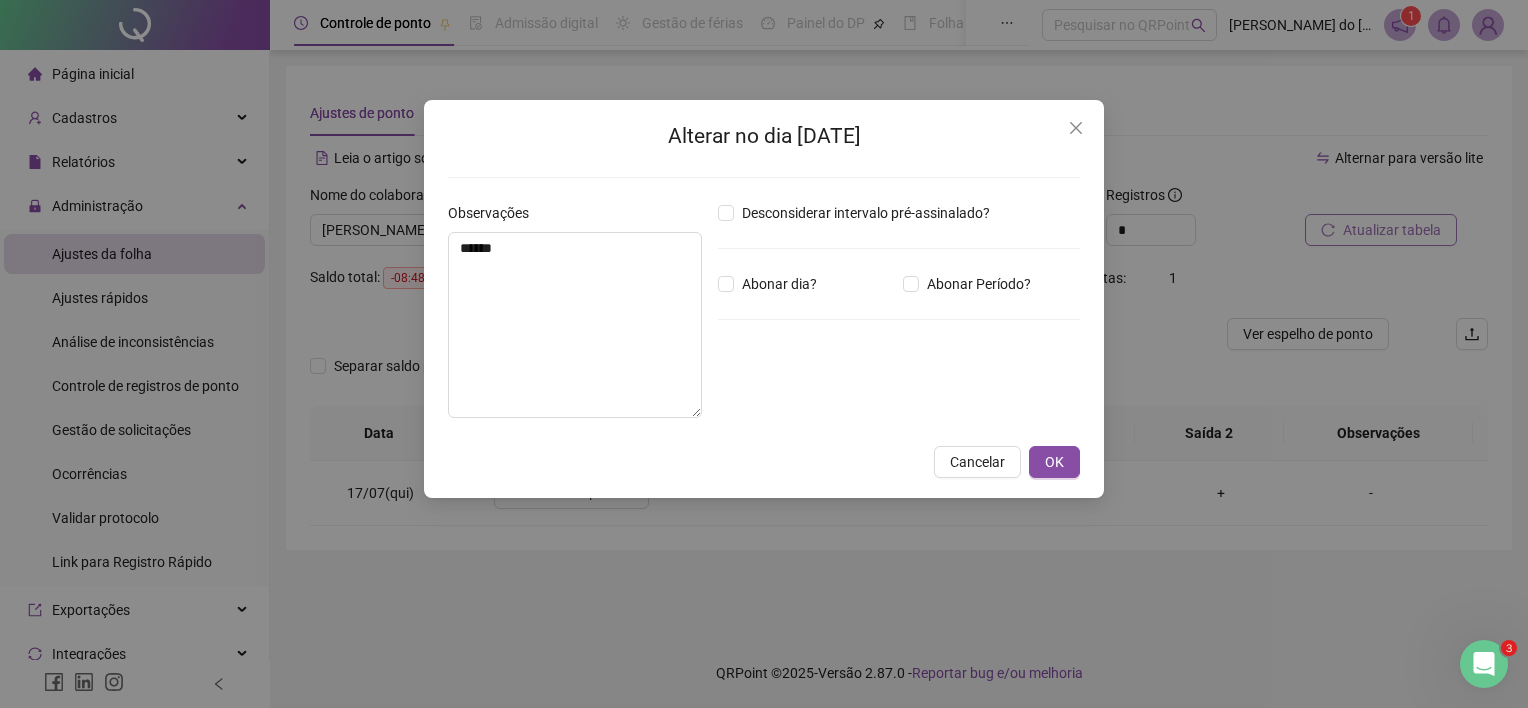 click on "Alterar no dia   [DATE] Observações ***** Desconsiderar intervalo pré-assinalado? Abonar dia? Abonar Período? Horas a abonar ***** Aplicar regime de compensação Cancelar OK" at bounding box center [764, 299] 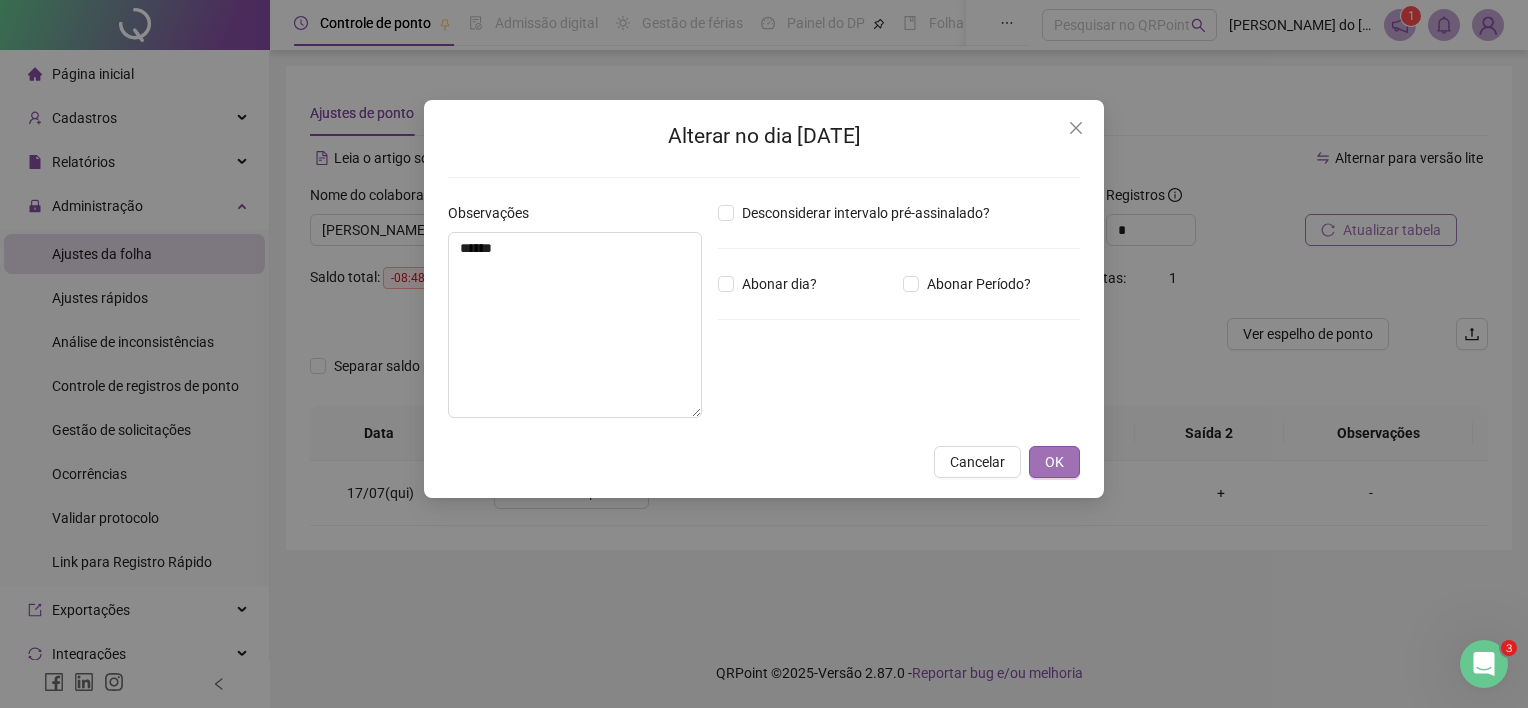 click on "OK" at bounding box center [1054, 462] 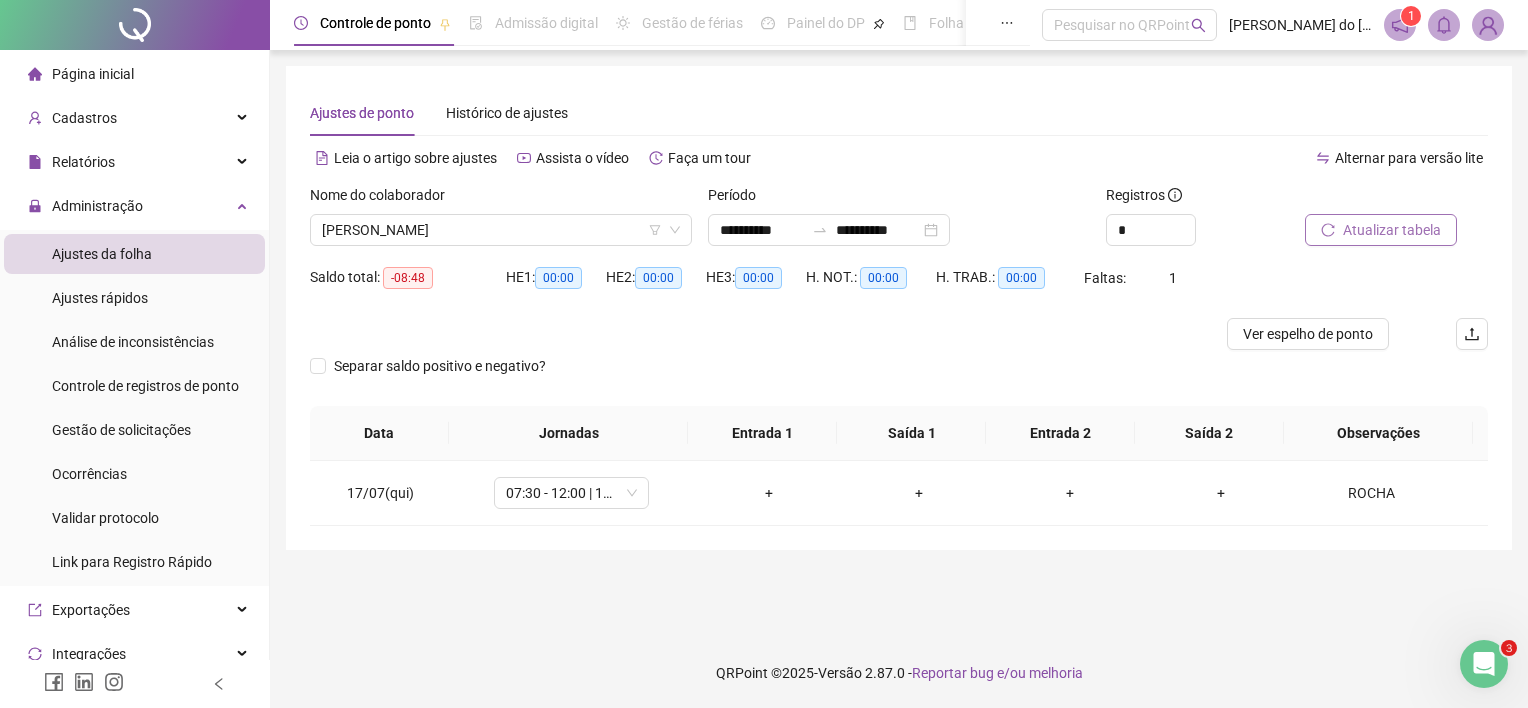 click on "**********" at bounding box center [764, 354] 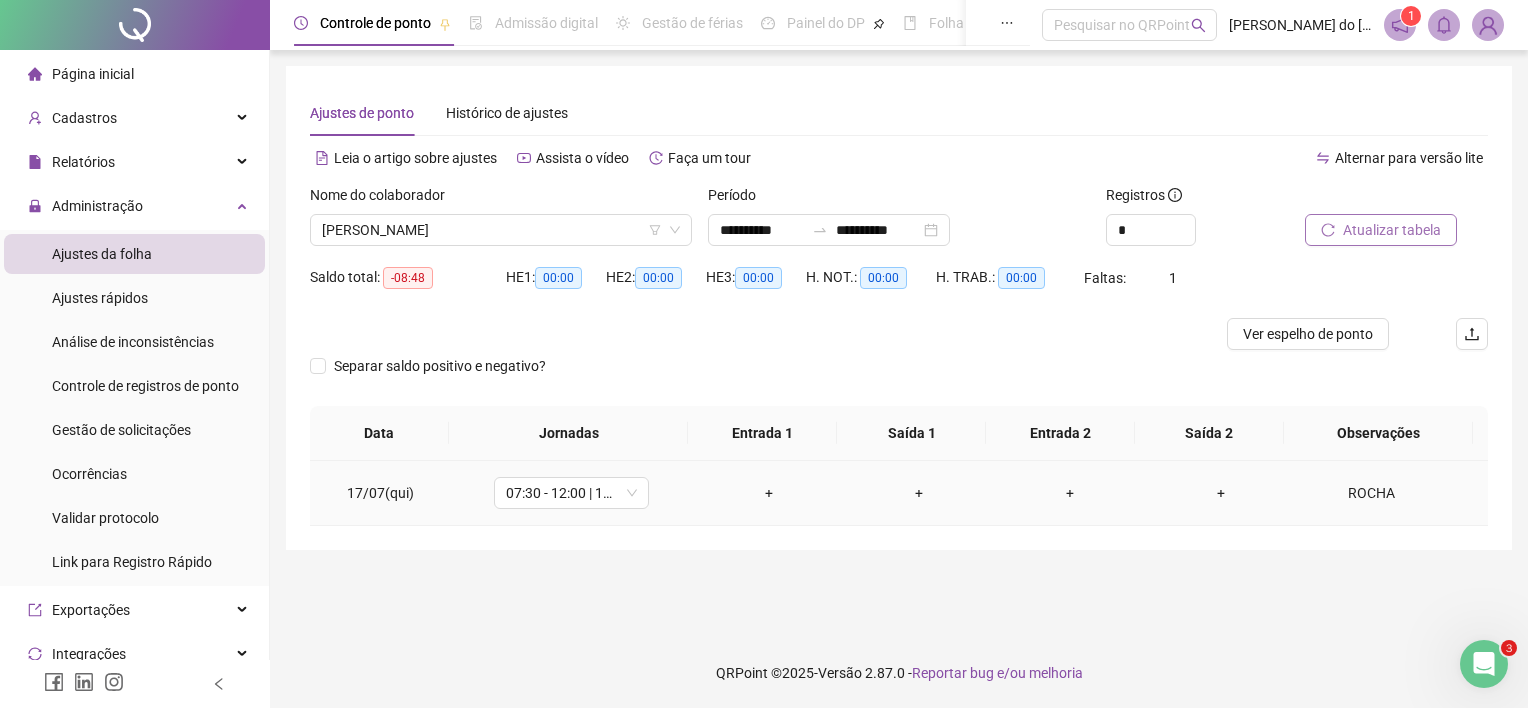 click on "+" at bounding box center (768, 493) 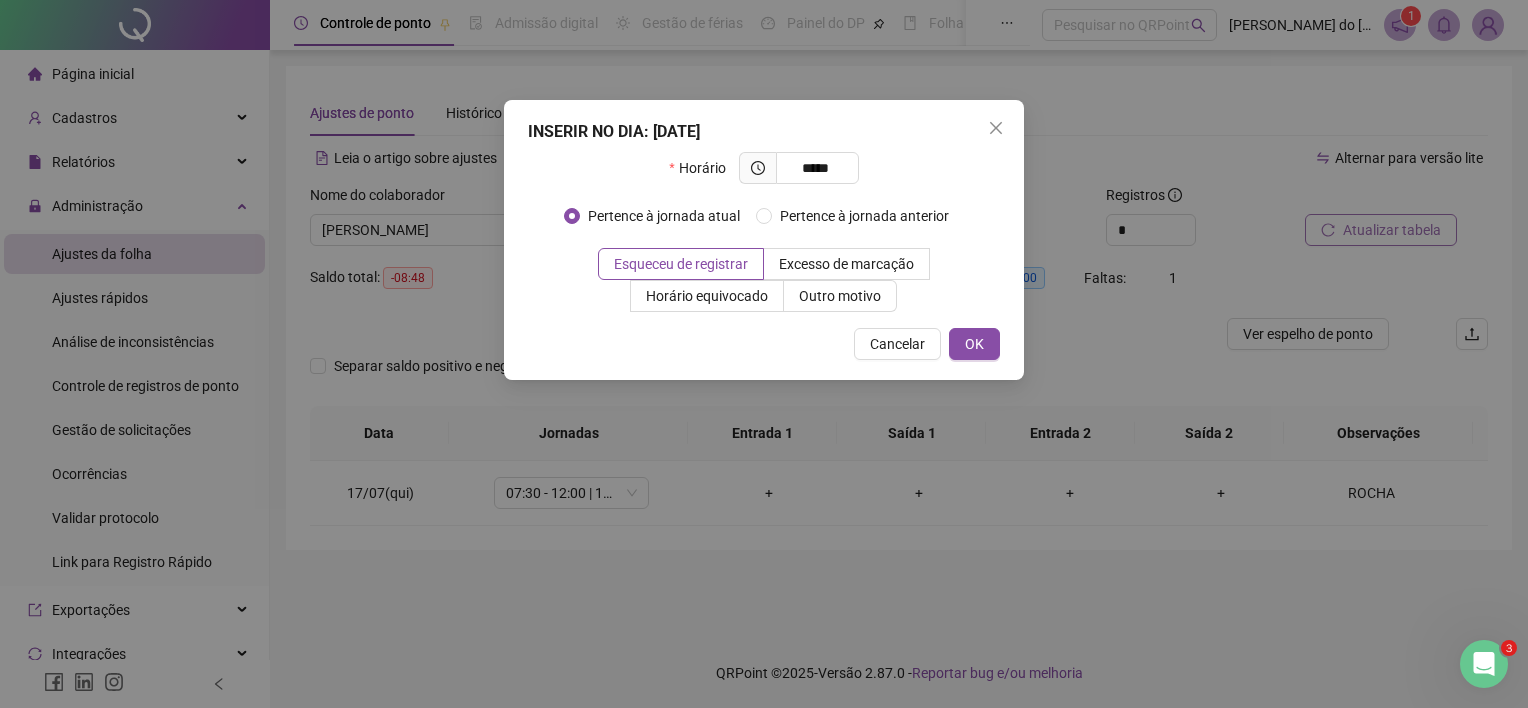 type on "*****" 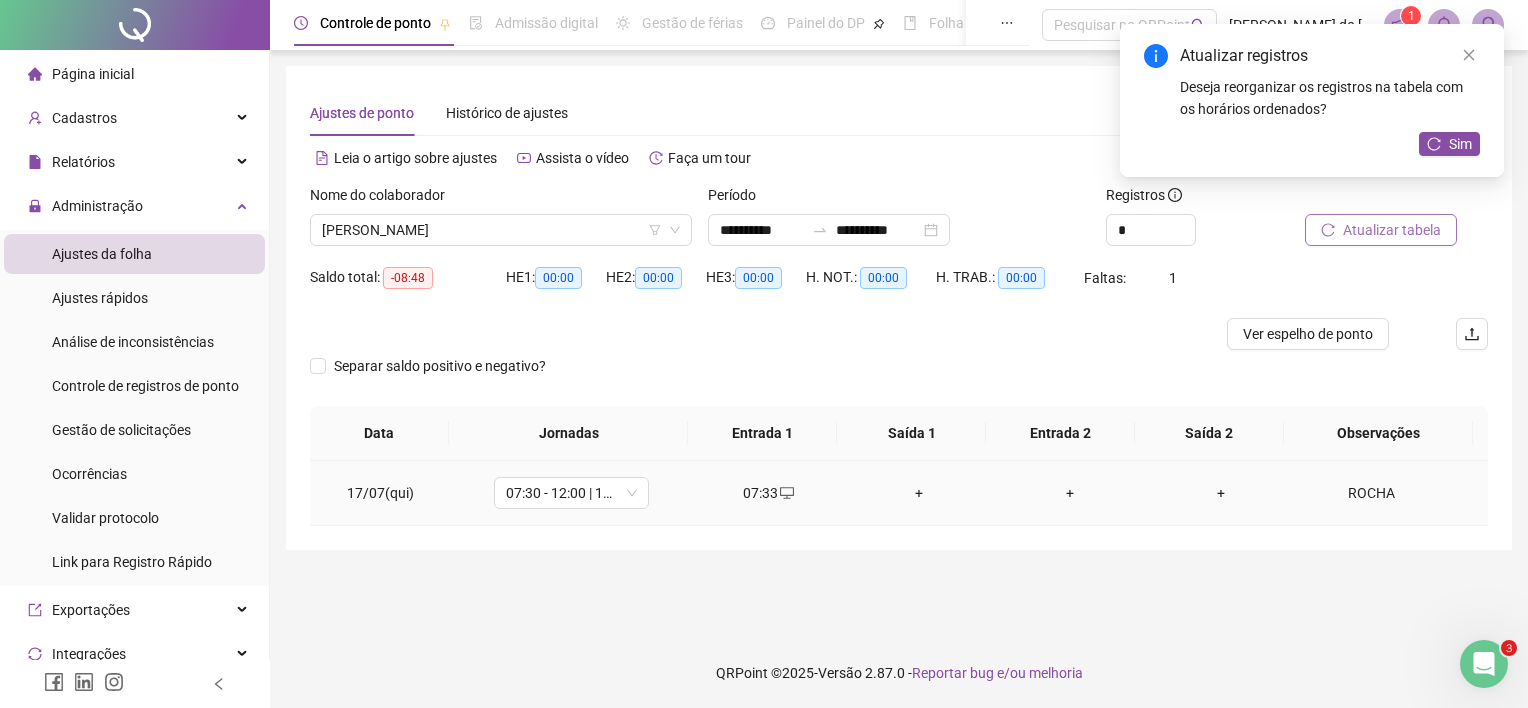 click on "+" at bounding box center [919, 493] 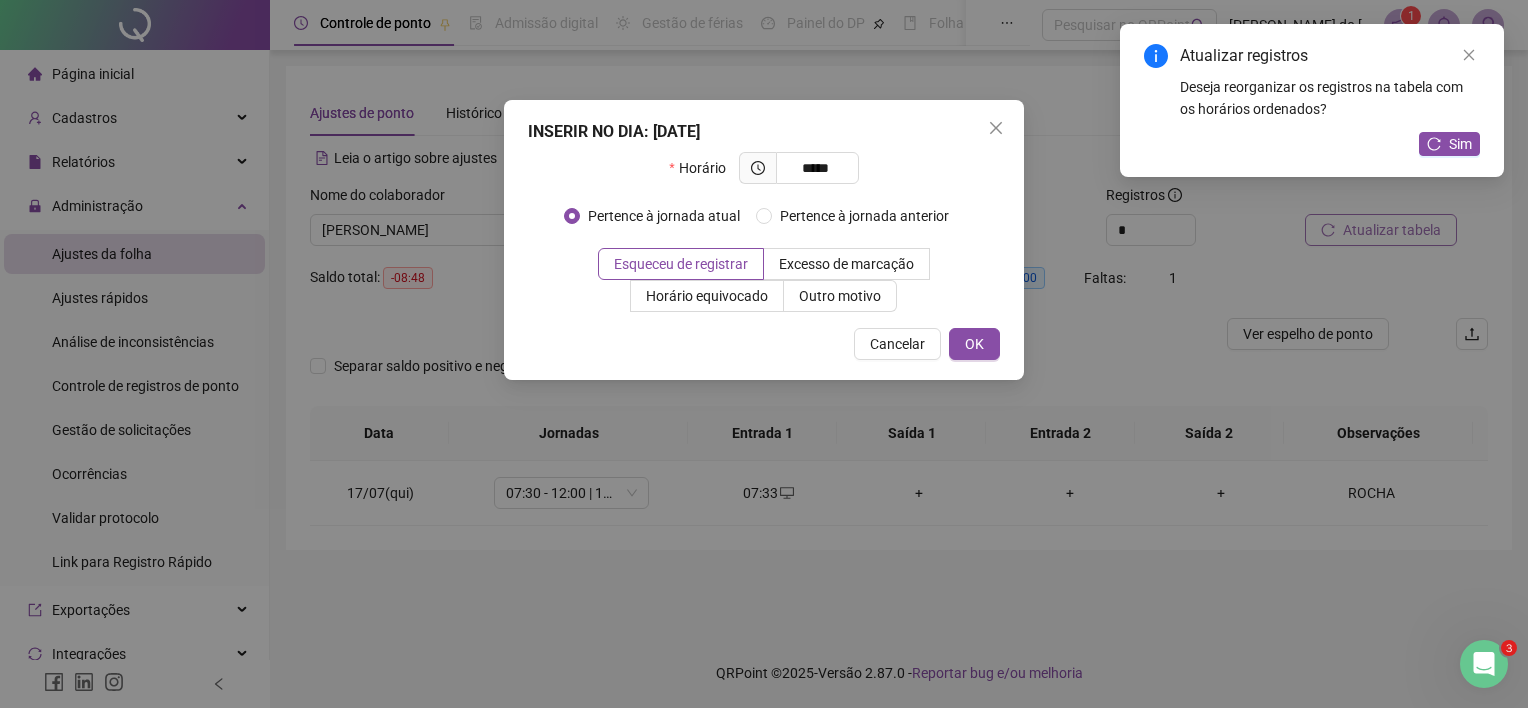 type on "*****" 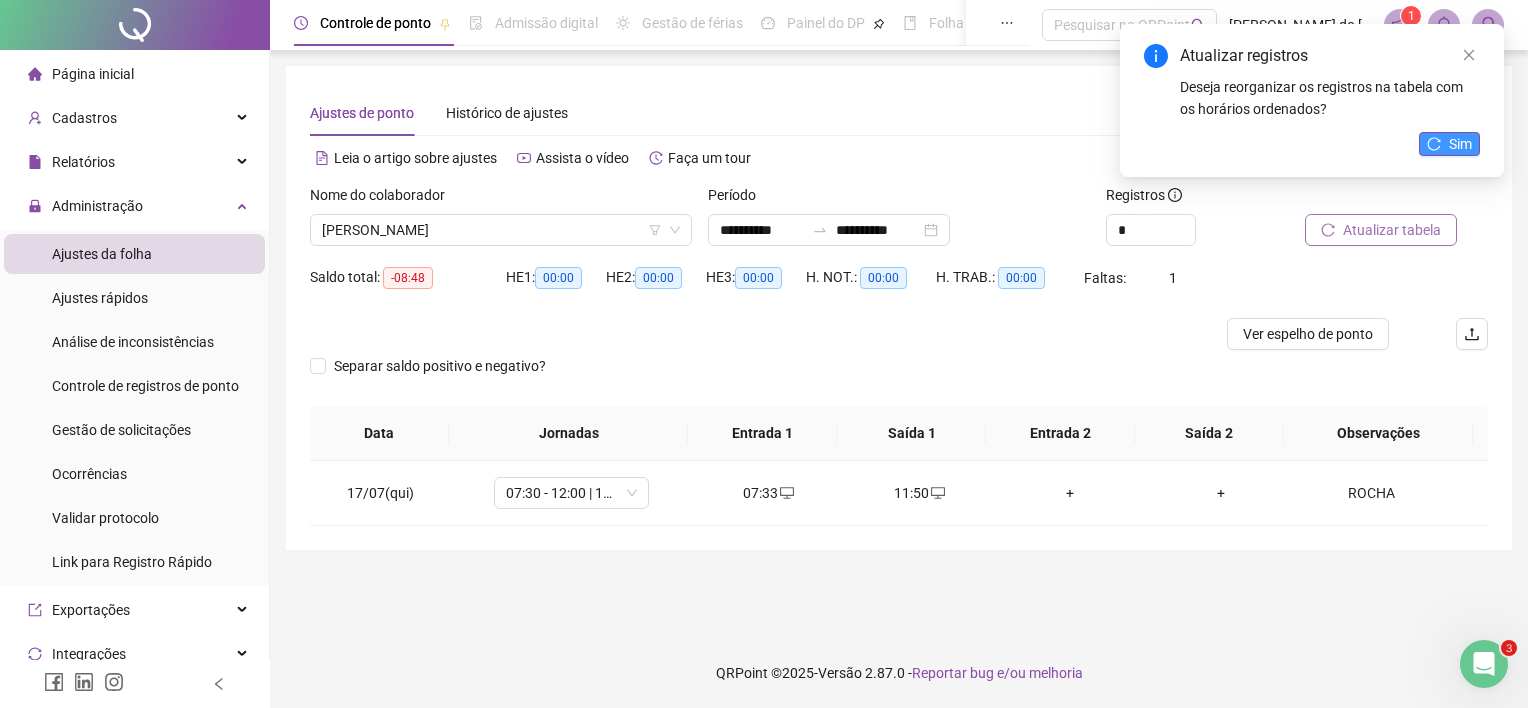 click on "Sim" at bounding box center [1460, 144] 